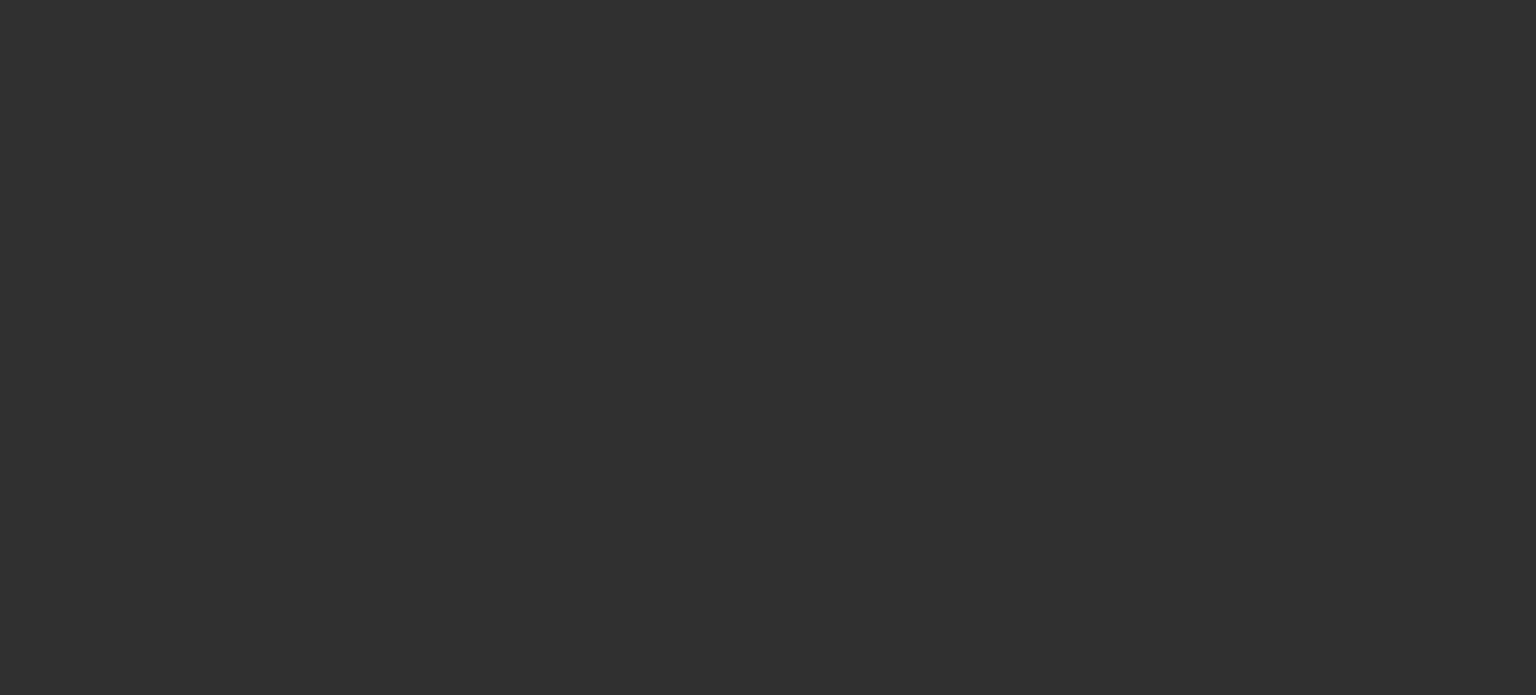 scroll, scrollTop: 0, scrollLeft: 0, axis: both 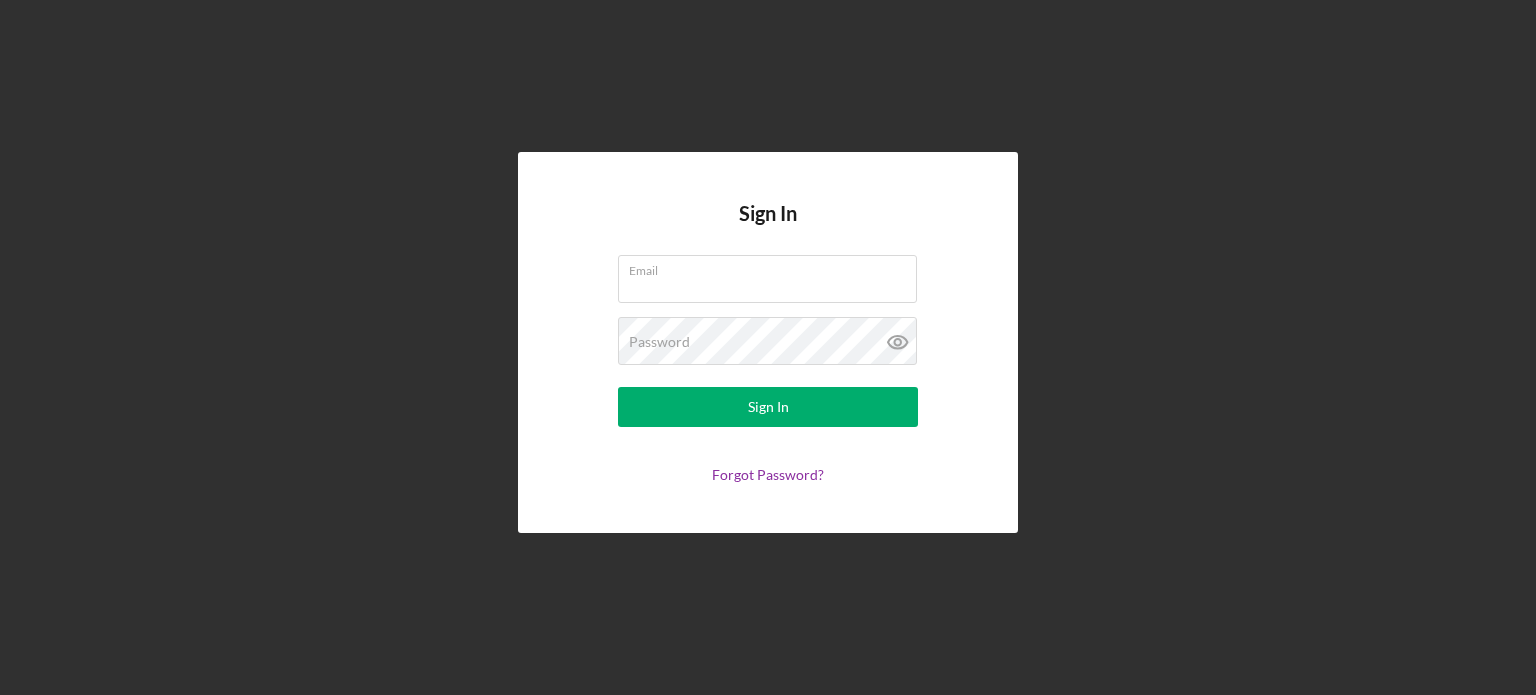 type on "[EMAIL]" 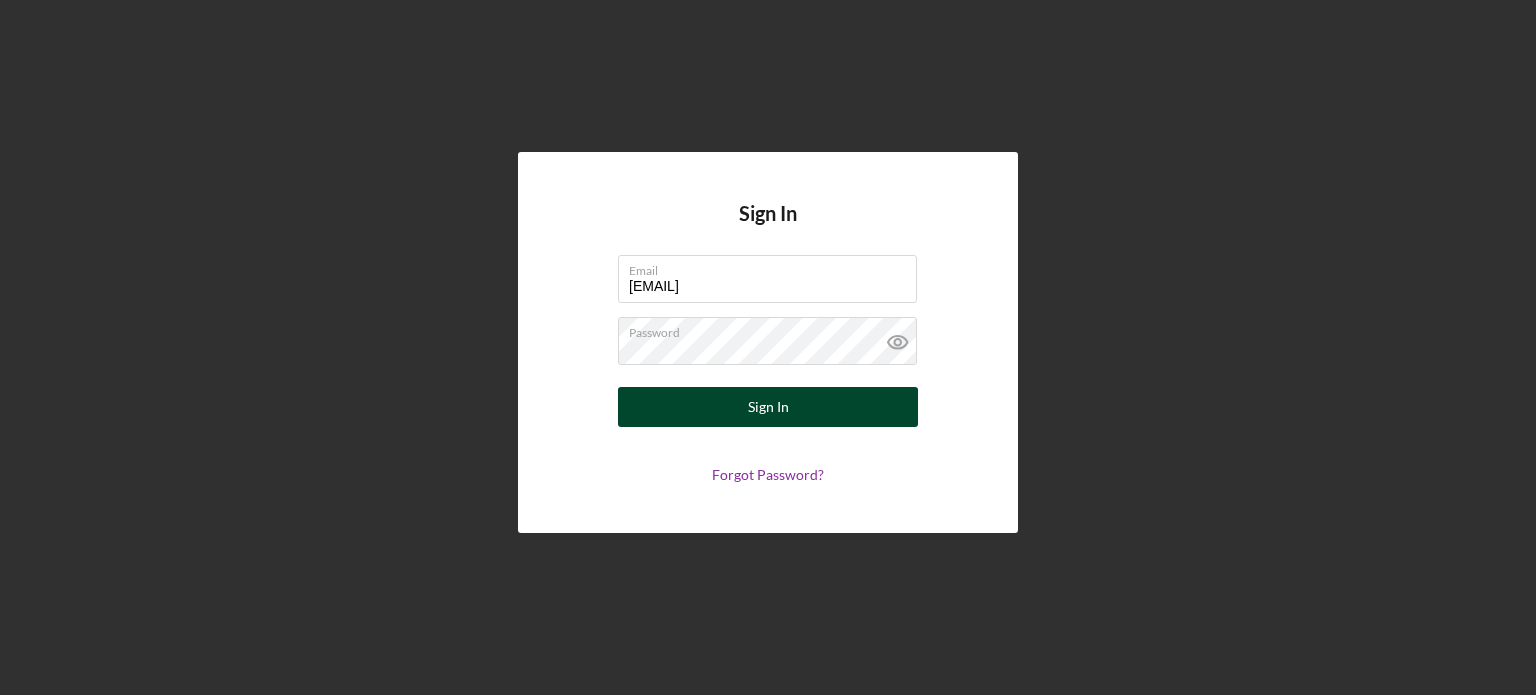 click on "Sign In" at bounding box center (768, 407) 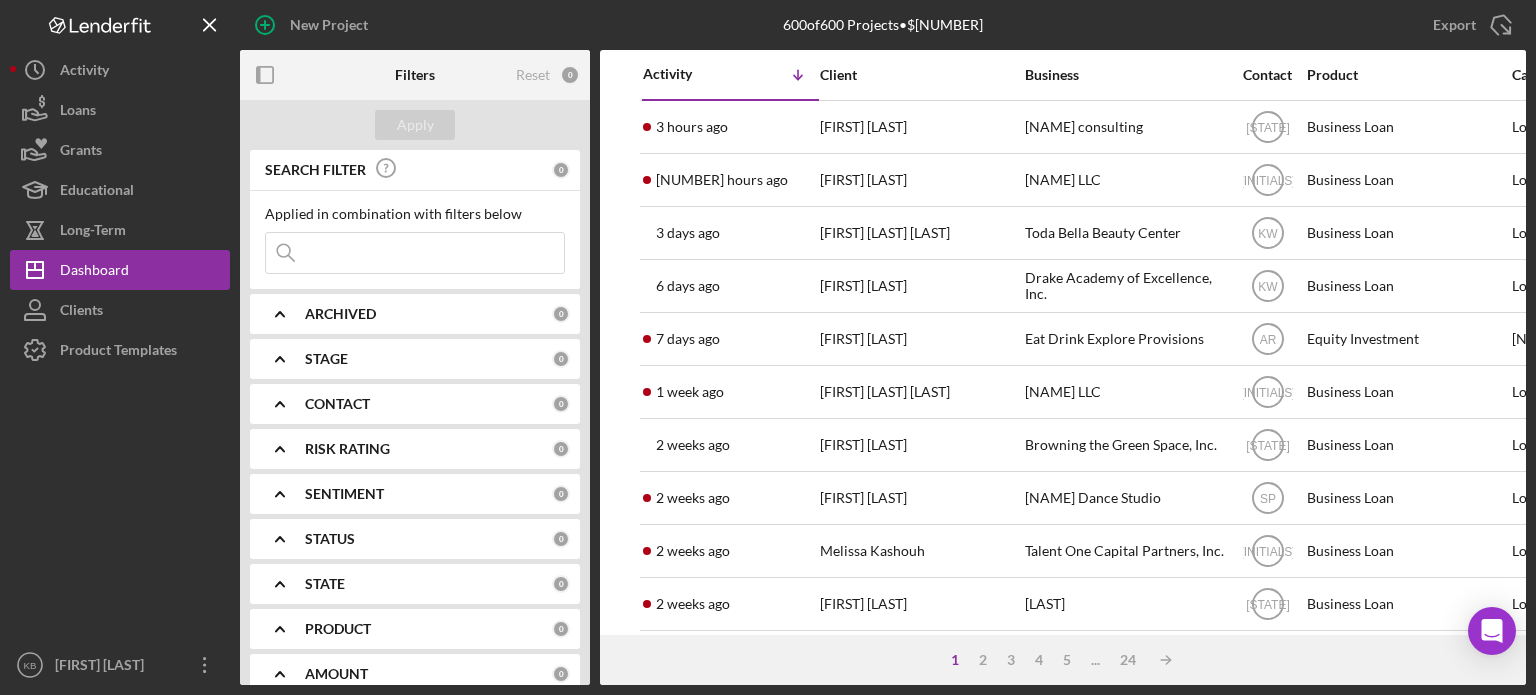 click at bounding box center (415, 253) 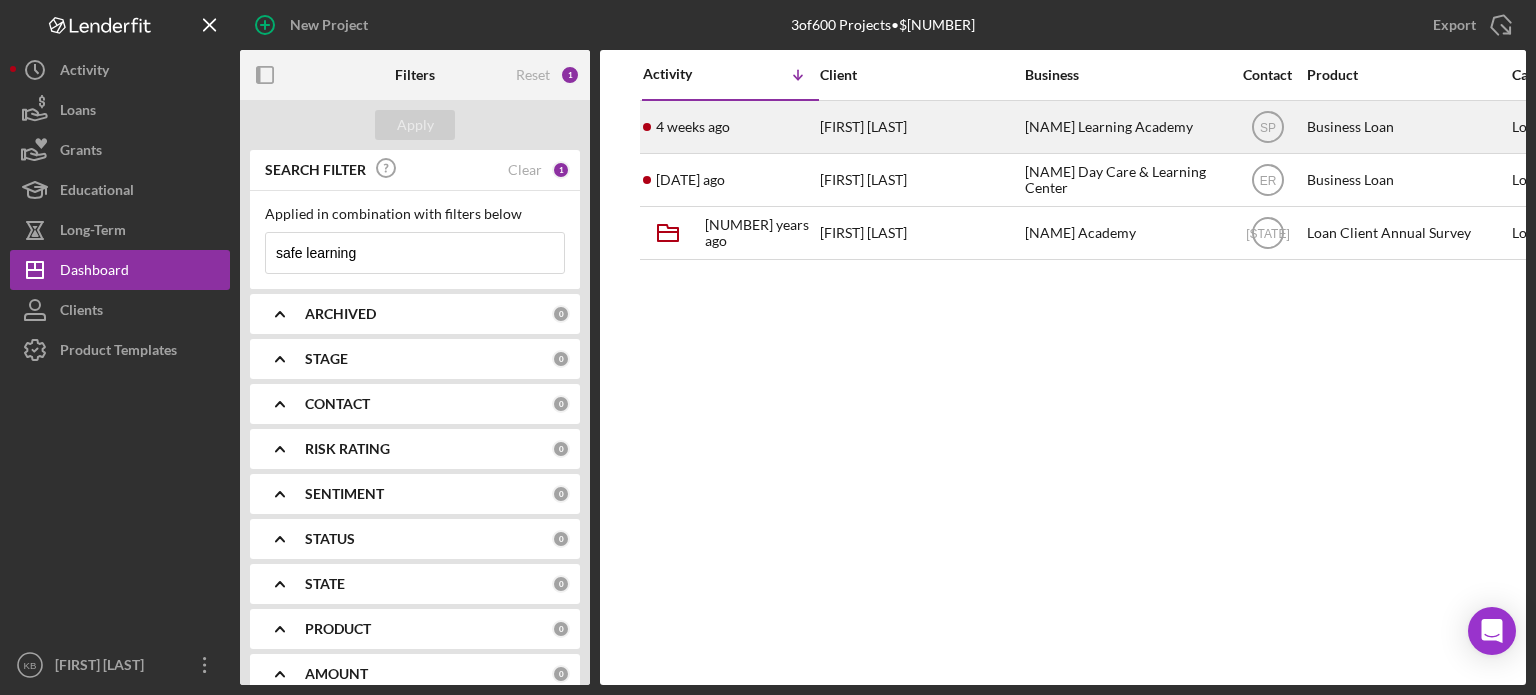 type on "safe learning" 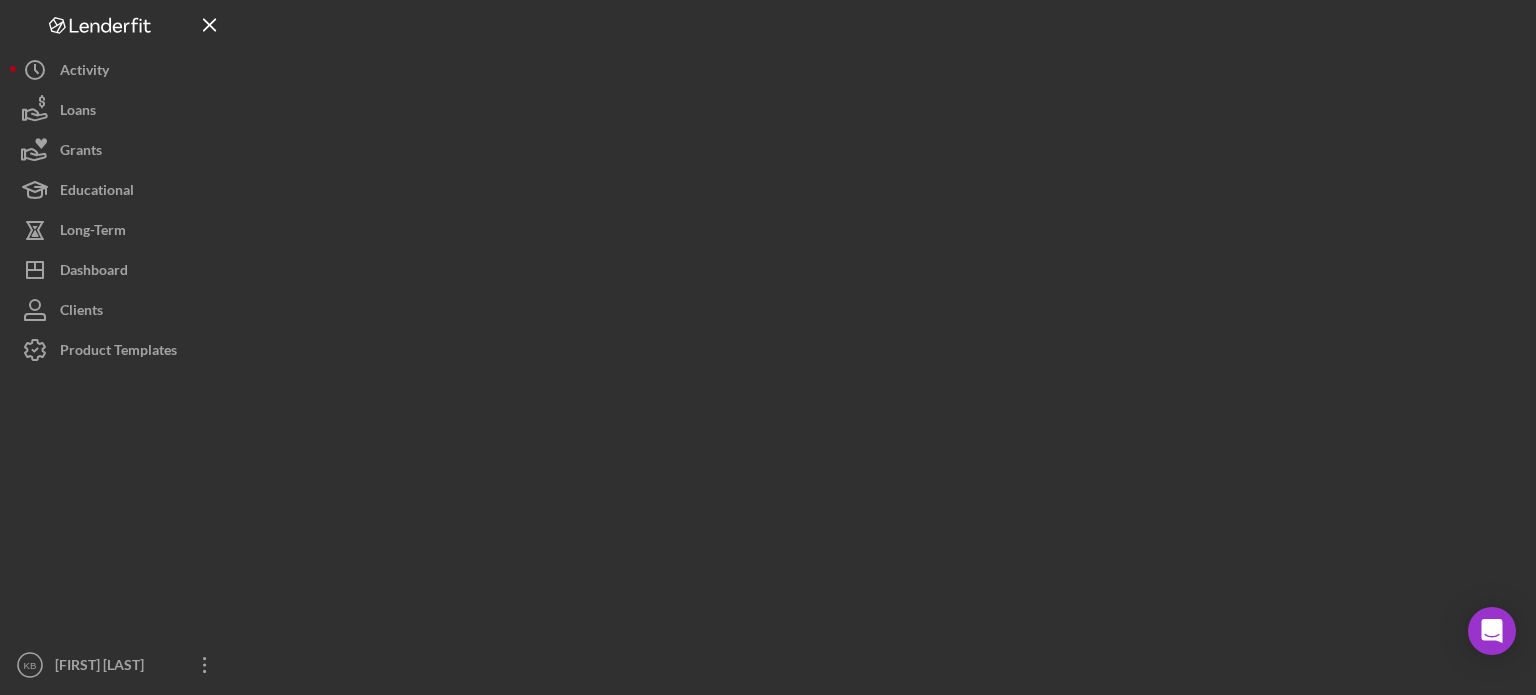 click at bounding box center [883, 342] 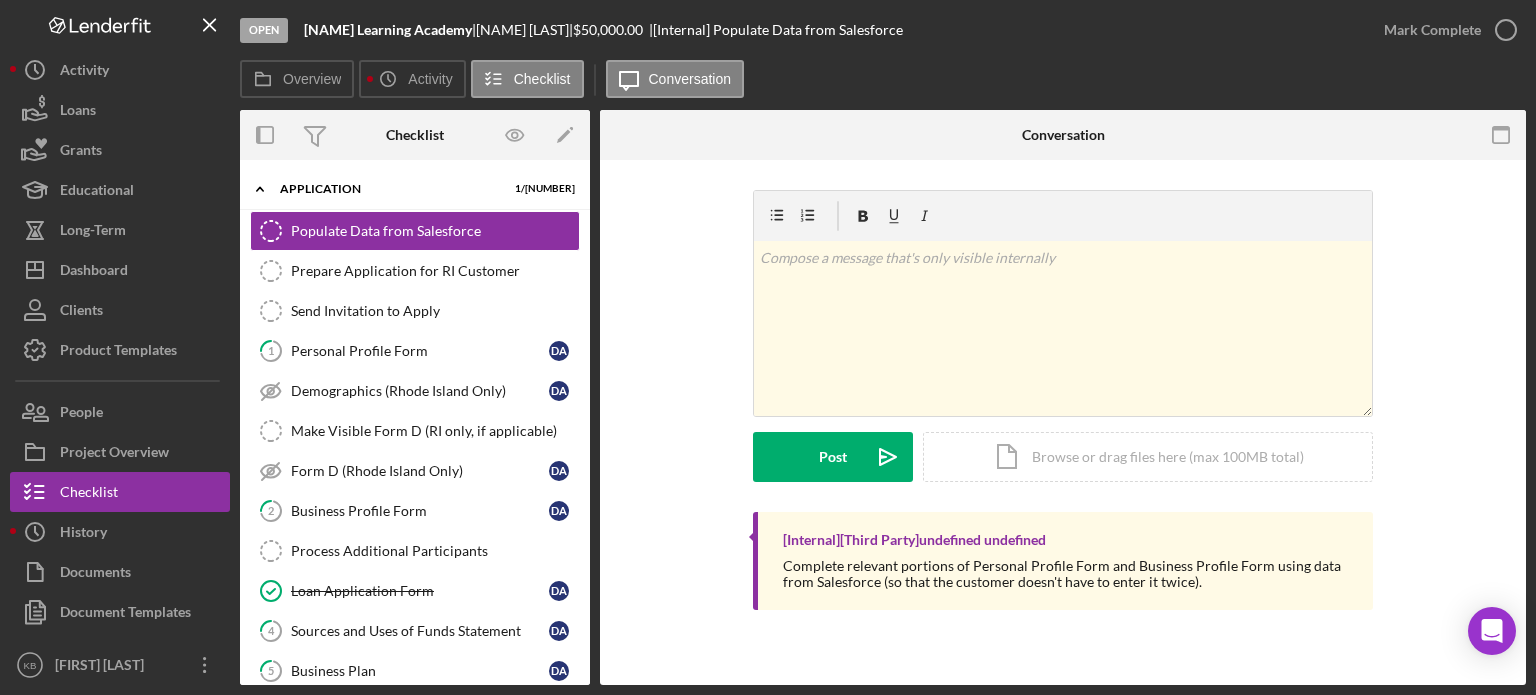 click on "v Color teal Color pink Remove color Add row above Add row below Add column before Add column after Merge cells Split cells Remove column Remove row Remove table Post Icon/icon-invite-send Icon/Document Browse or drag files here (max 100MB total) Tap to choose files or take a photo Cancel Post Icon/icon-invite-send" at bounding box center (1063, 351) 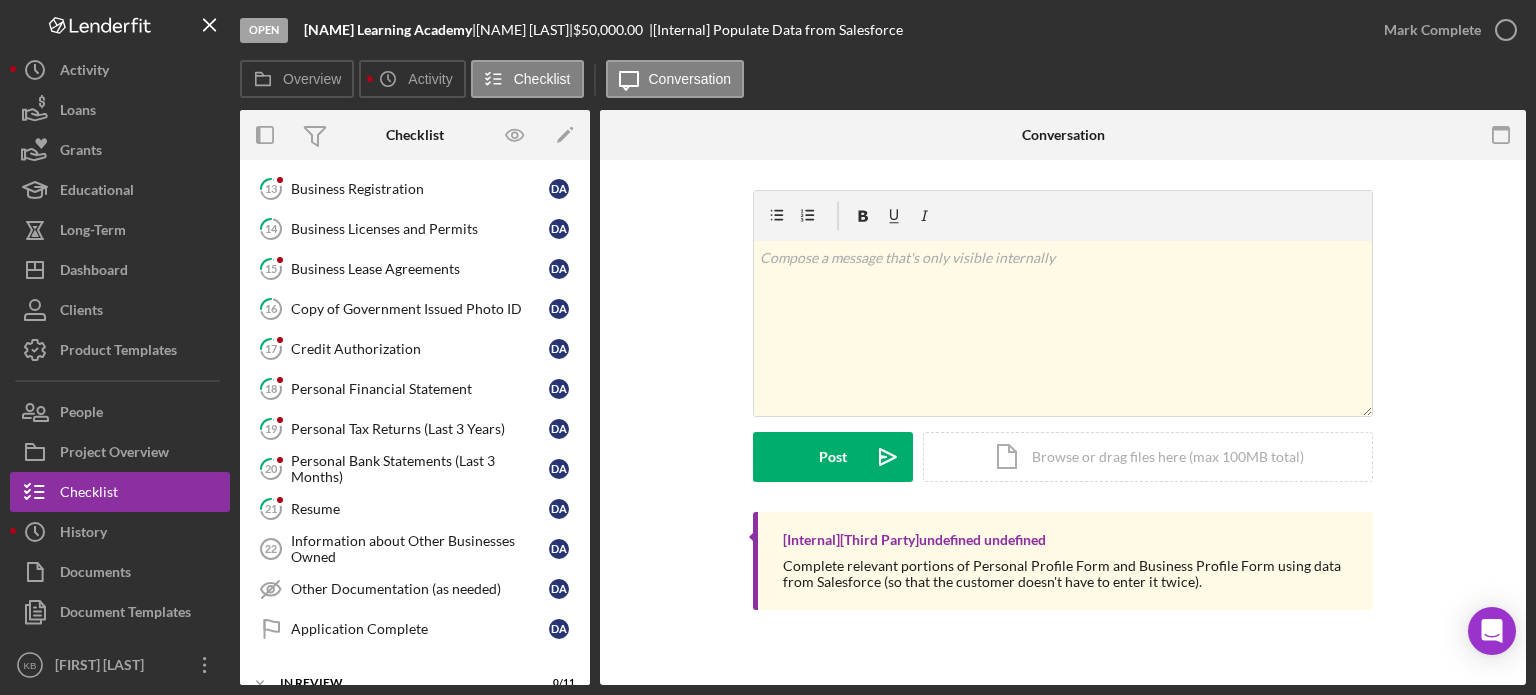 scroll, scrollTop: 798, scrollLeft: 0, axis: vertical 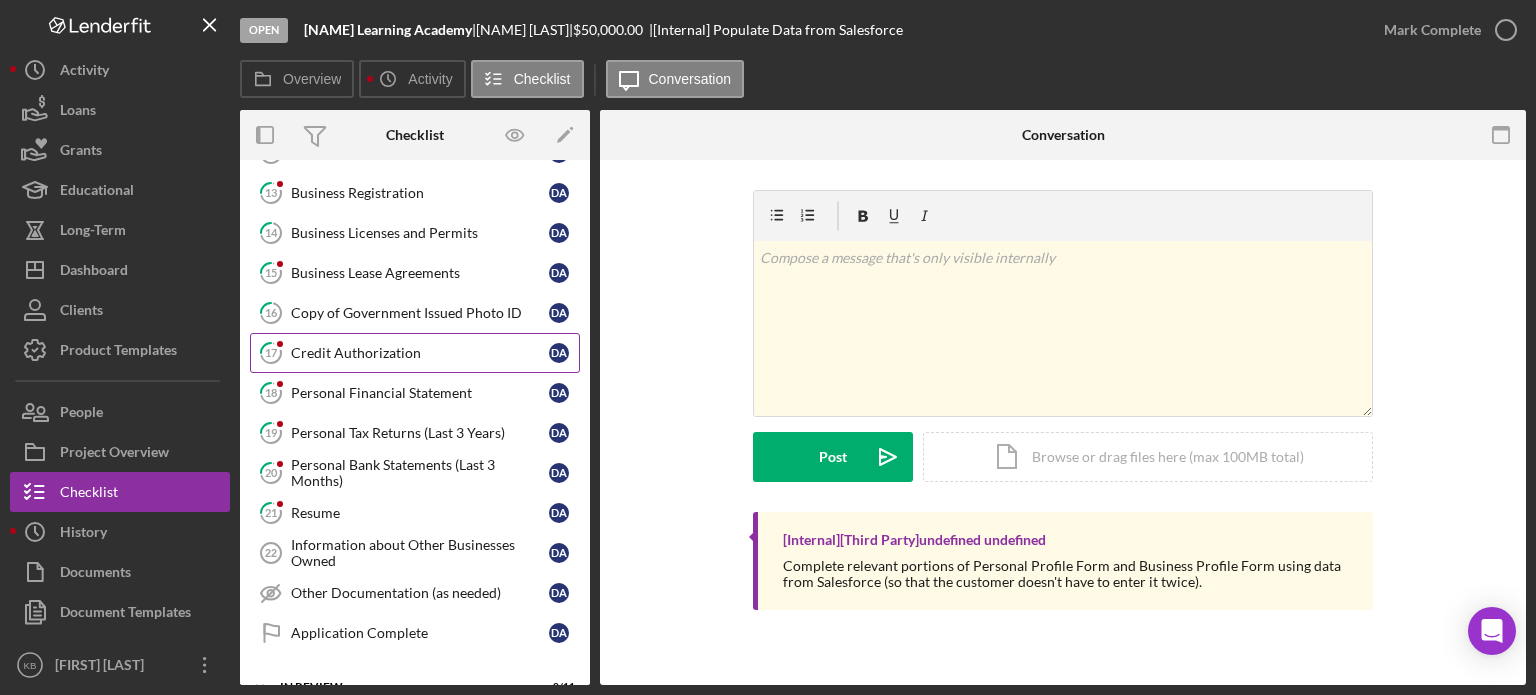 click on "Credit Authorization" at bounding box center [420, 353] 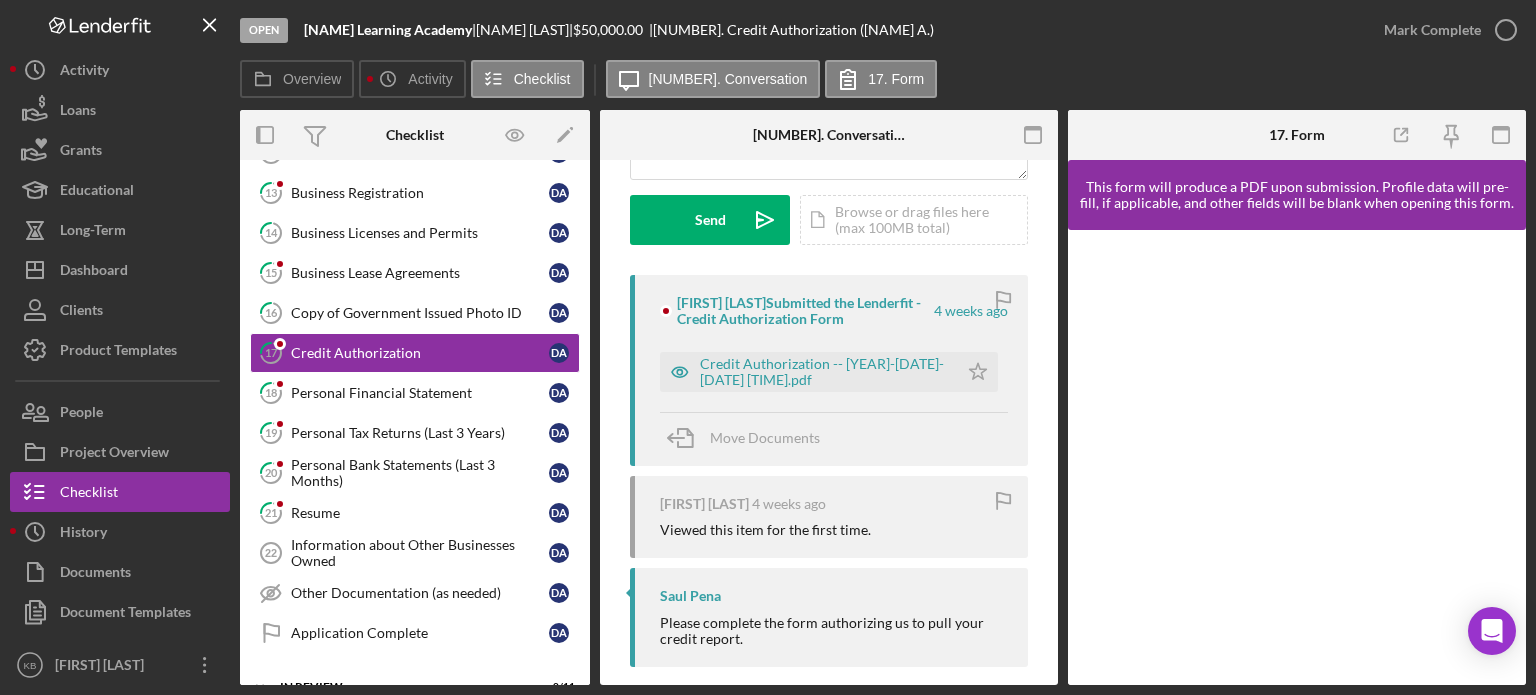 scroll, scrollTop: 297, scrollLeft: 0, axis: vertical 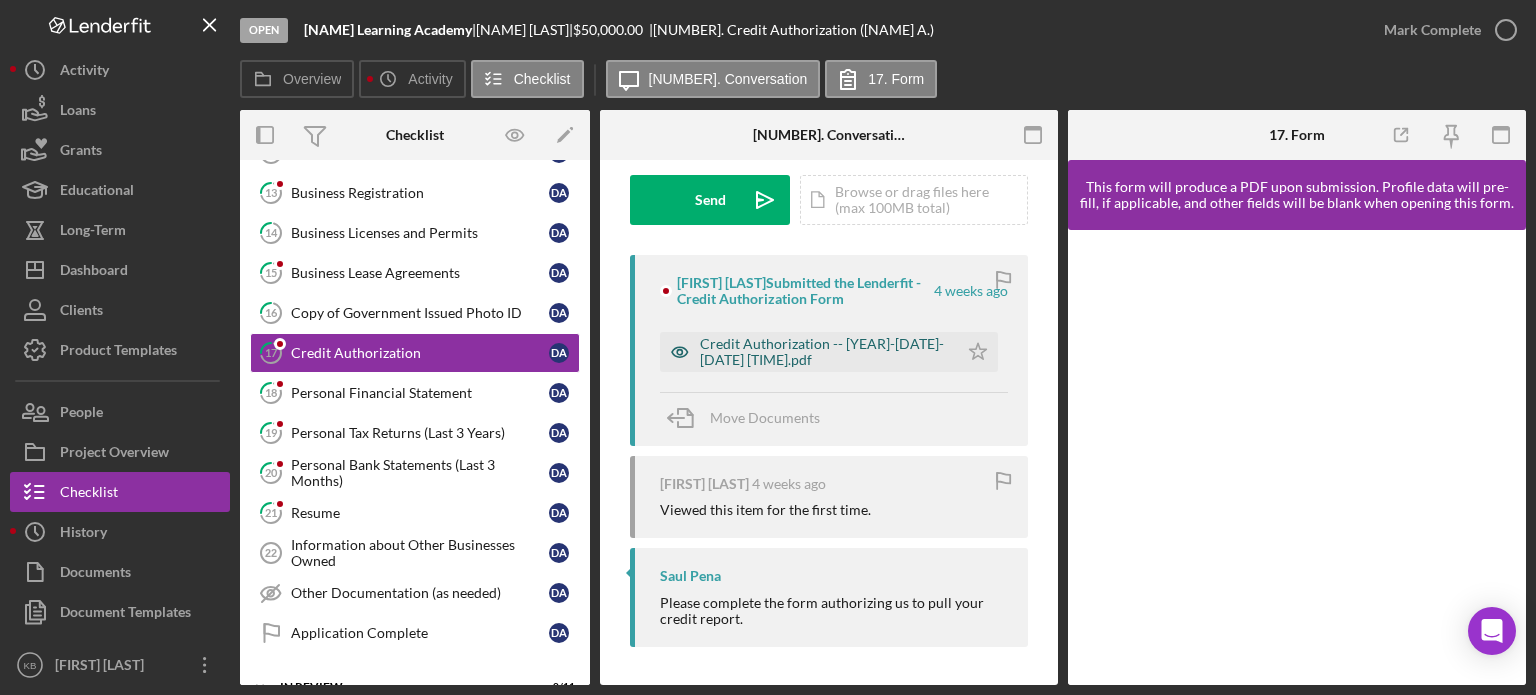 click on "Credit Authorization  -- [YEAR]-[DATE]-[DATE] [TIME].pdf" at bounding box center (824, 352) 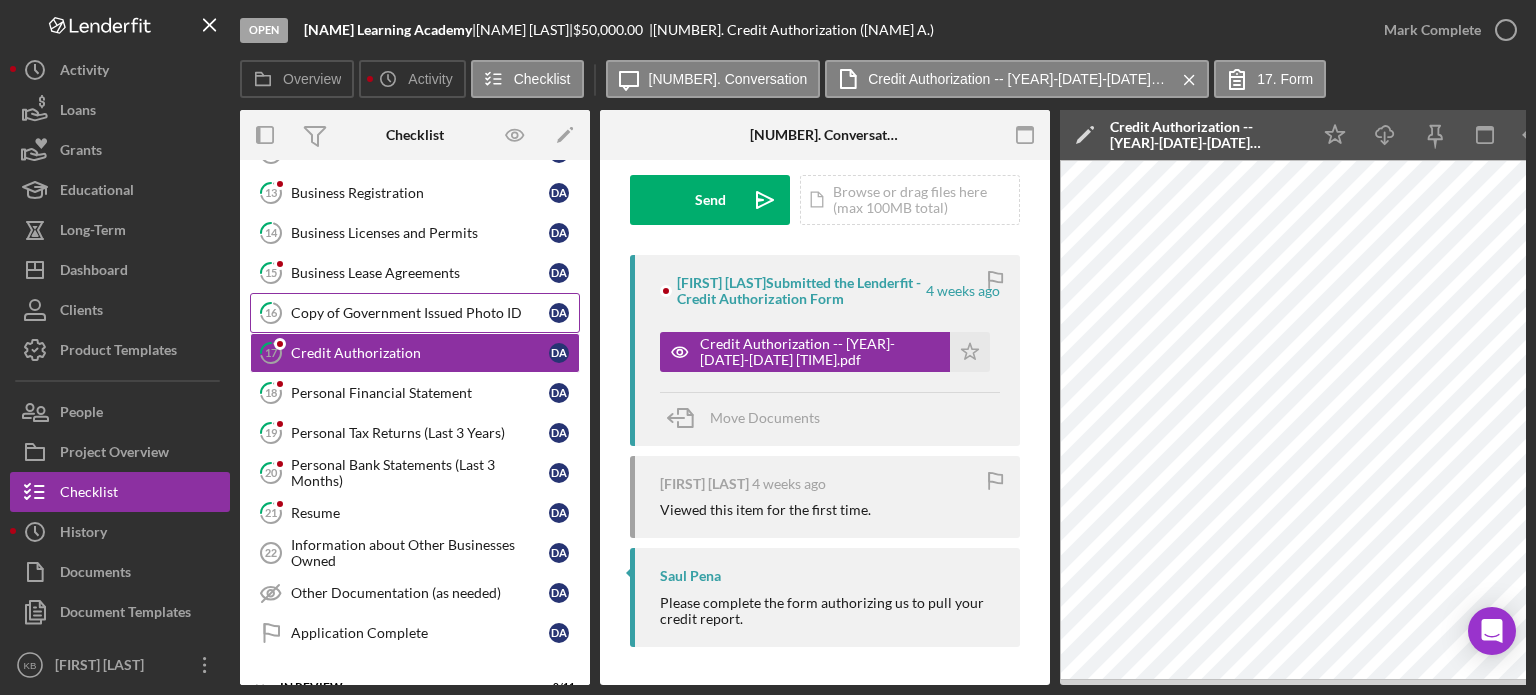 click on "Copy of Government Issued Photo ID" at bounding box center (420, 313) 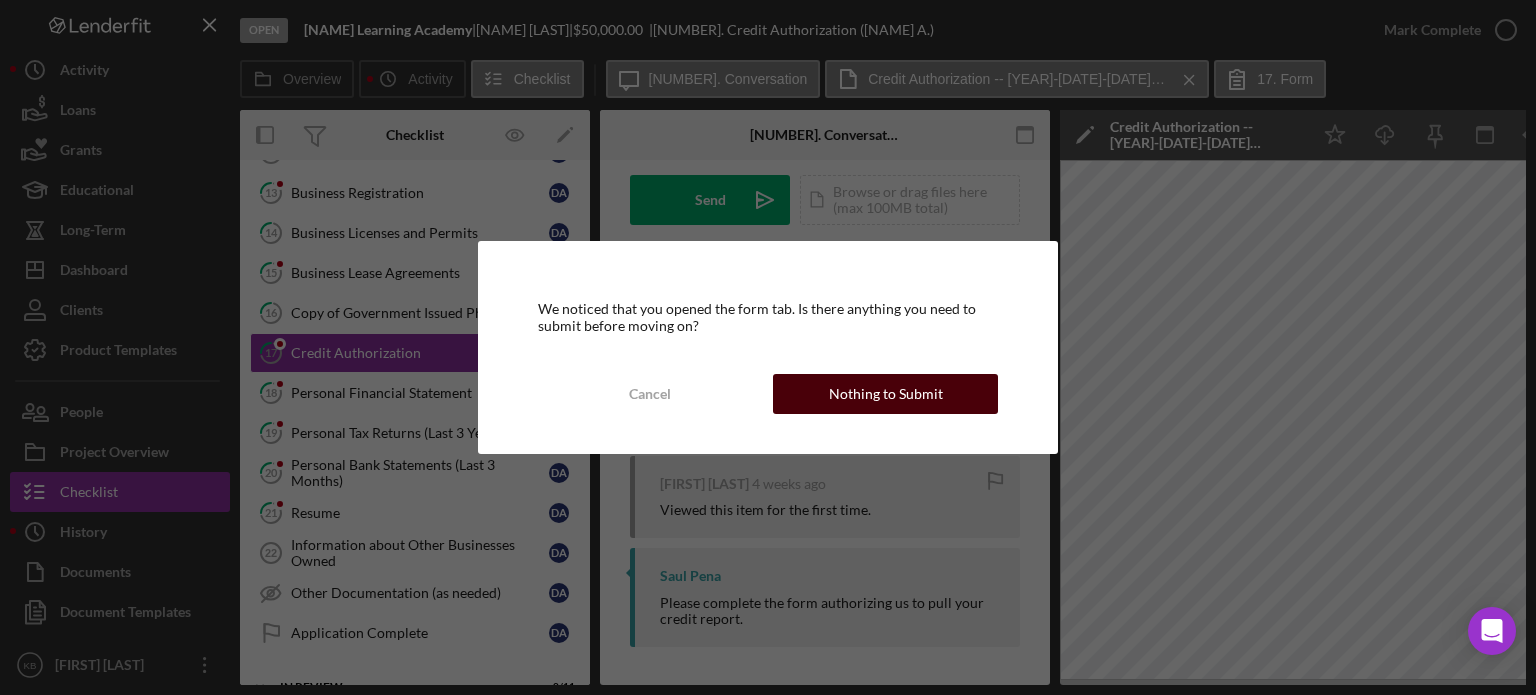click on "Nothing to Submit" at bounding box center (886, 394) 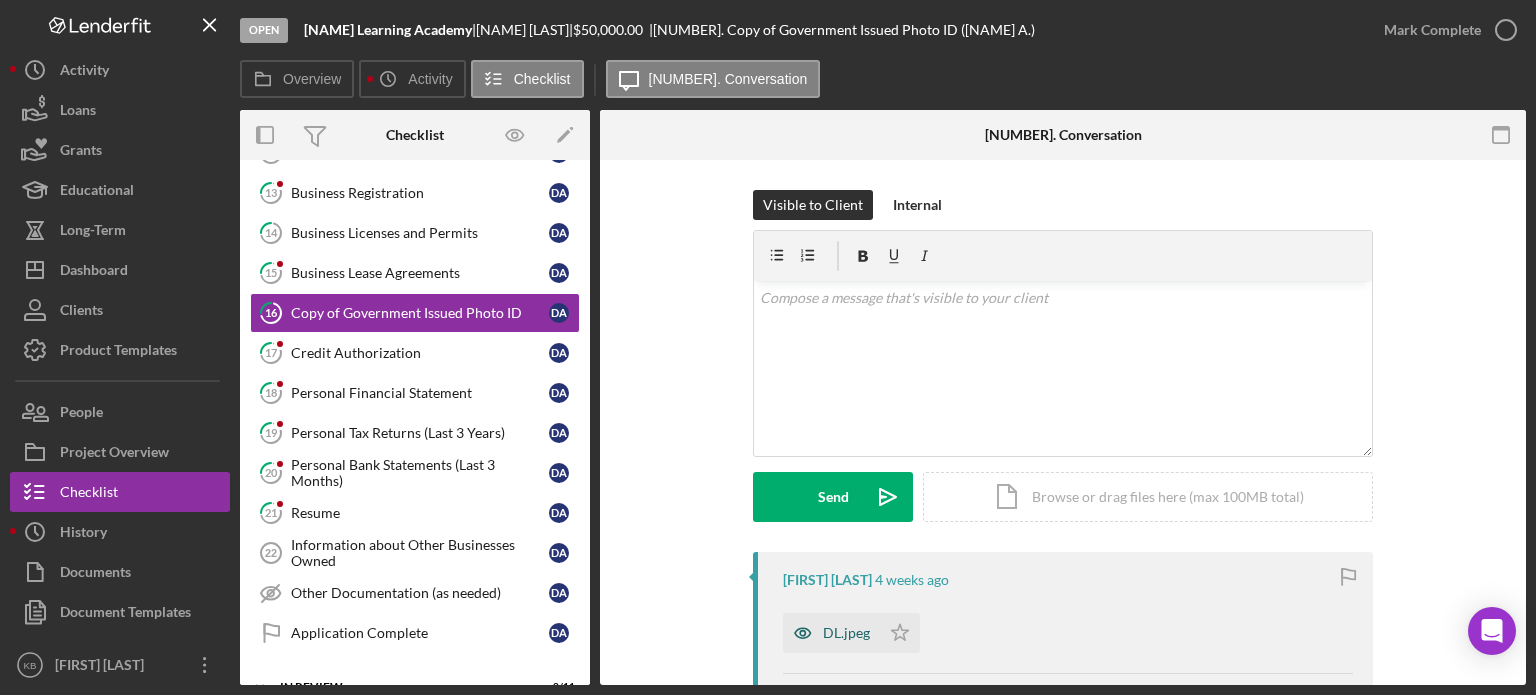click on "DL.jpeg" at bounding box center (831, 633) 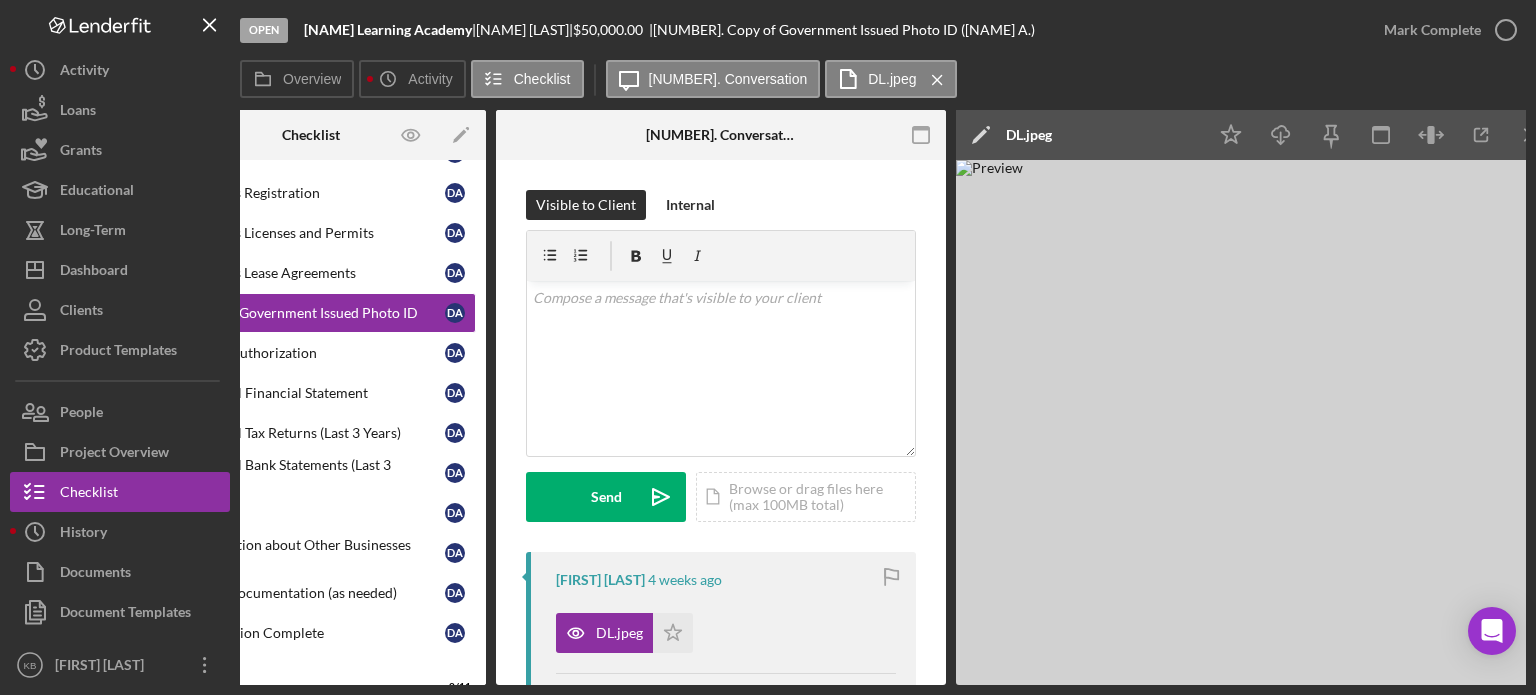 scroll, scrollTop: 0, scrollLeft: 133, axis: horizontal 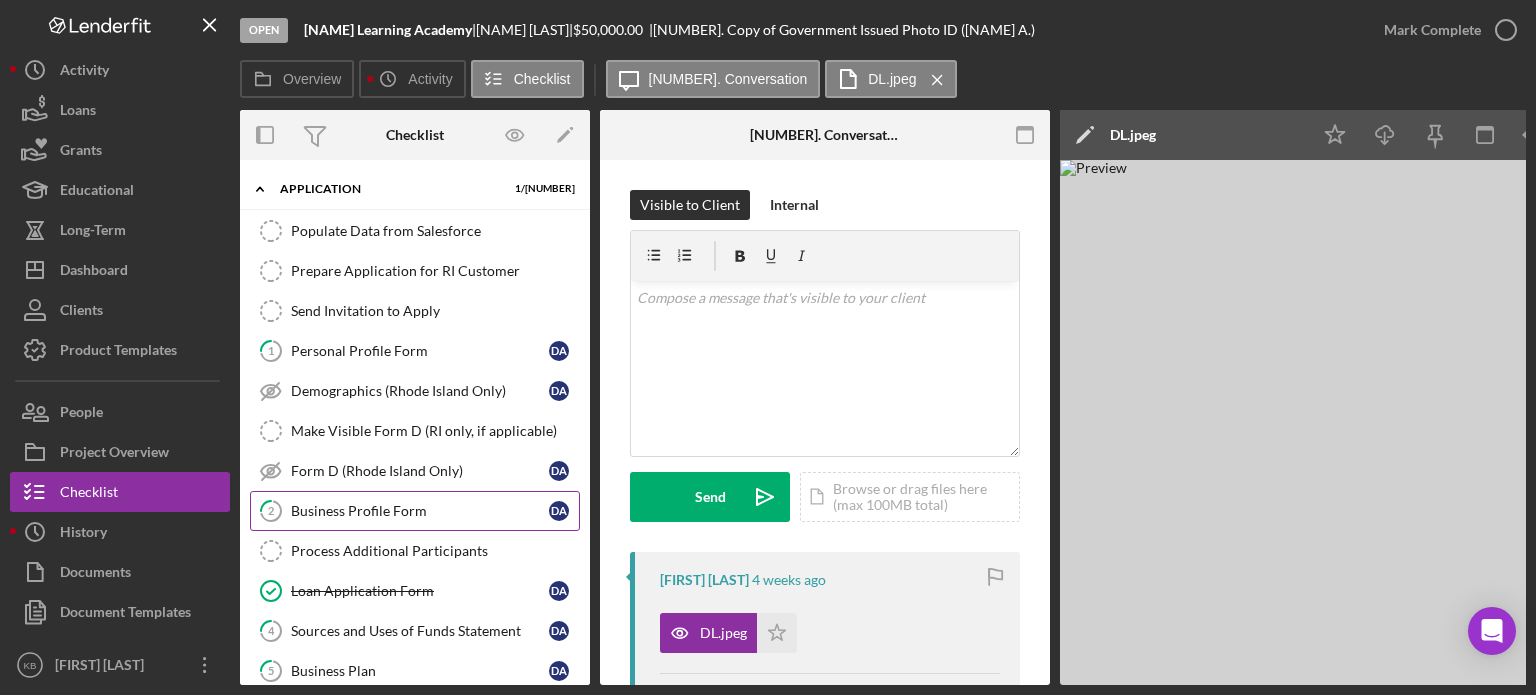 click on "[NUMBER] Business Profile Form D A" at bounding box center [415, 511] 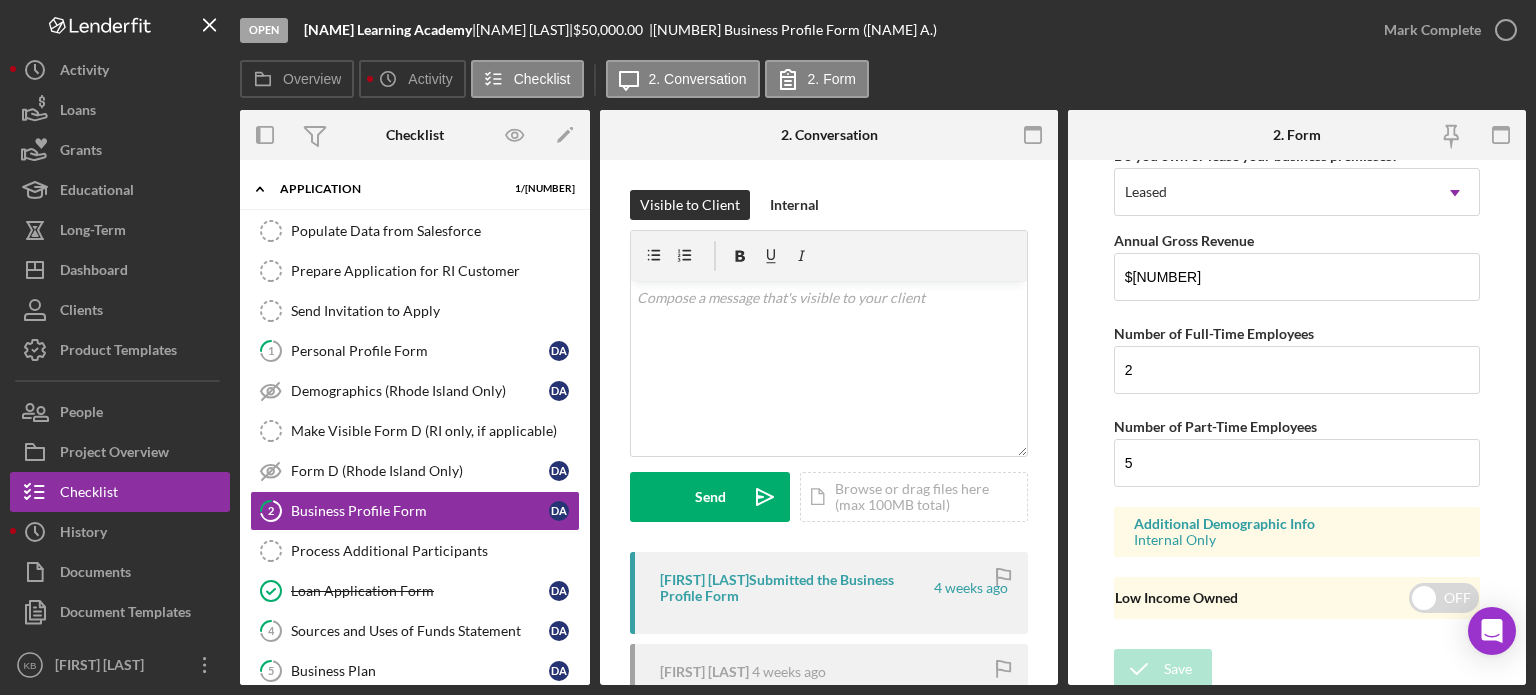 scroll, scrollTop: 0, scrollLeft: 0, axis: both 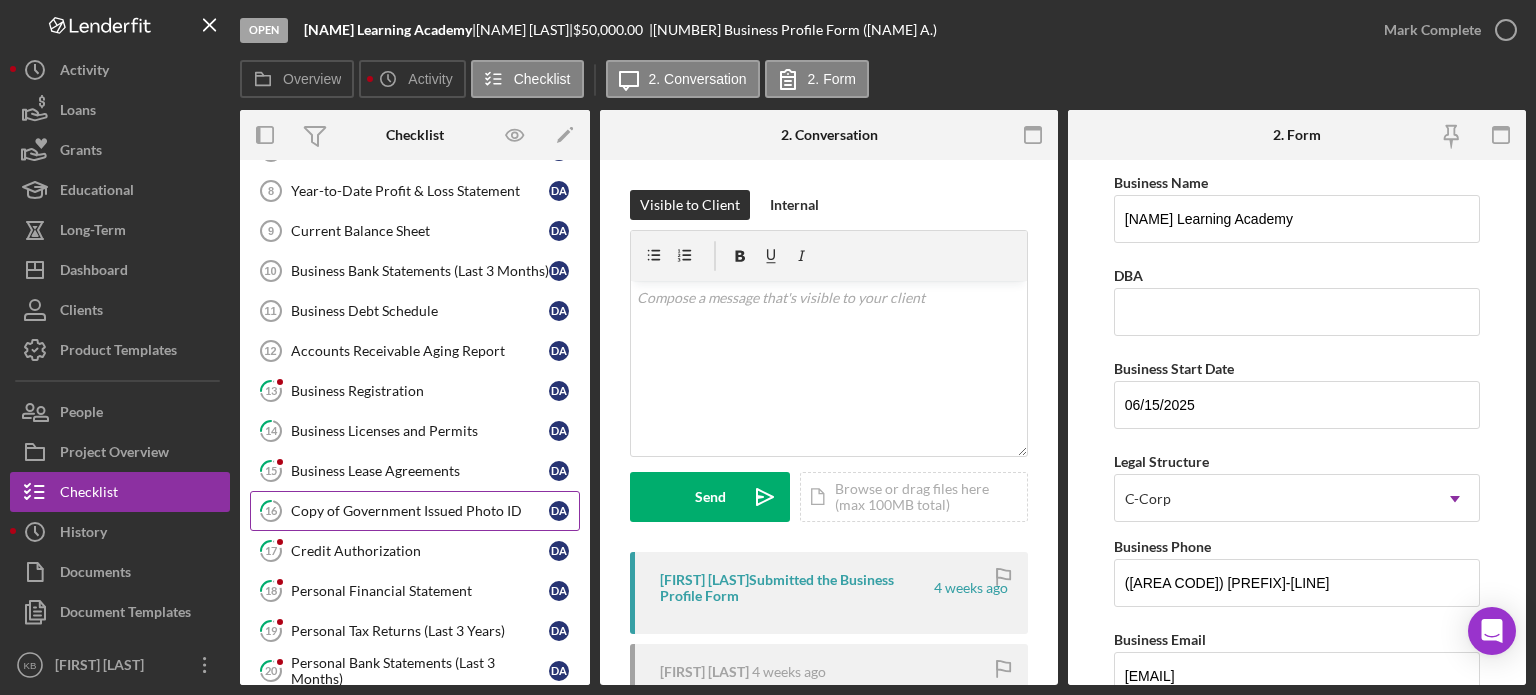 click on "Copy of Government Issued Photo ID" at bounding box center [420, 511] 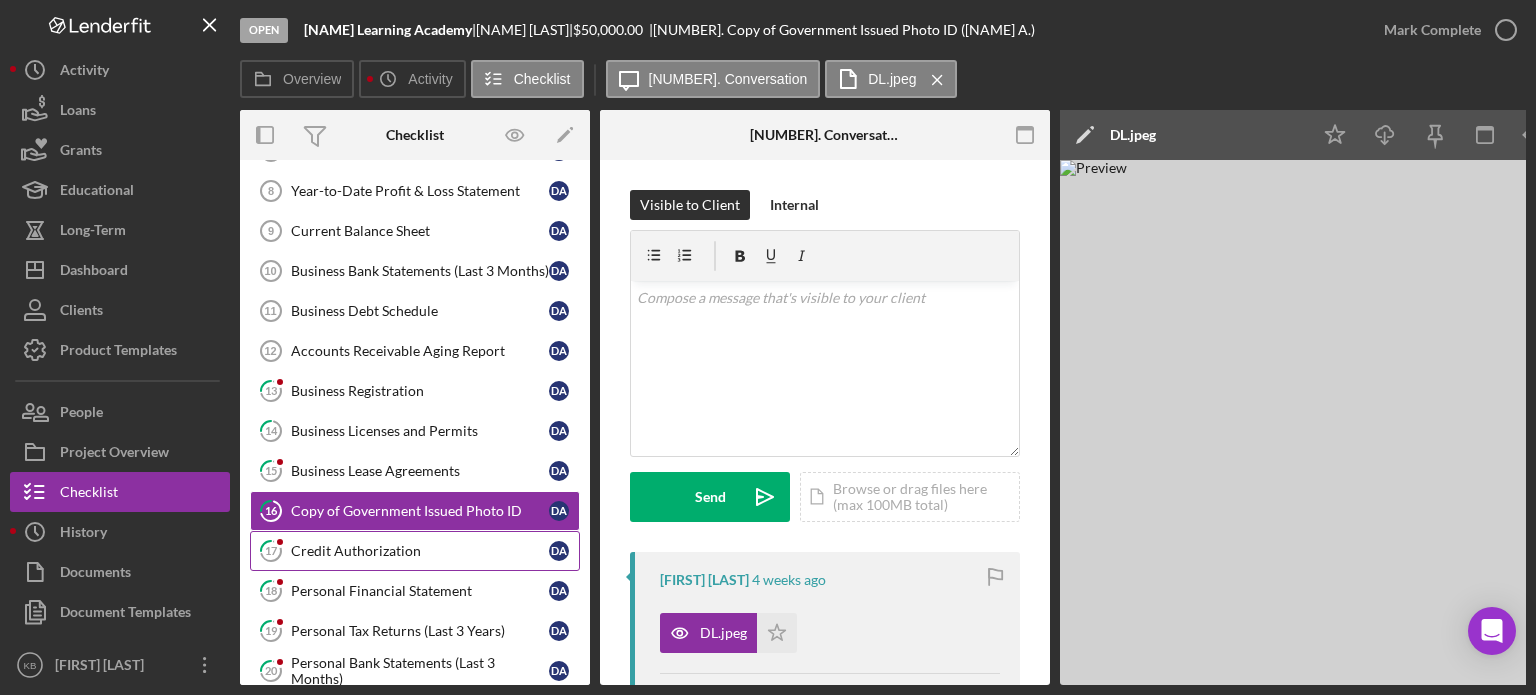 click on "Credit Authorization" at bounding box center (420, 551) 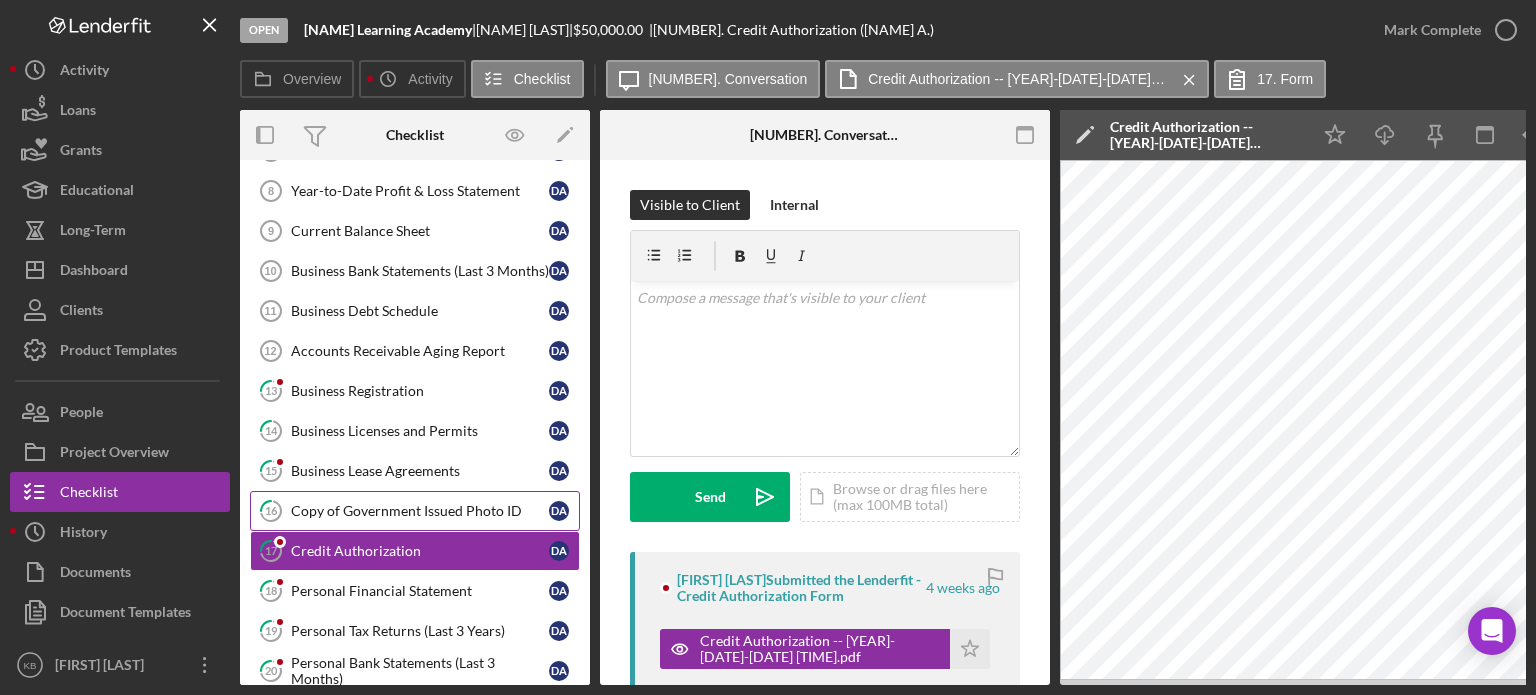 click on "Copy of Government Issued Photo ID" at bounding box center [420, 511] 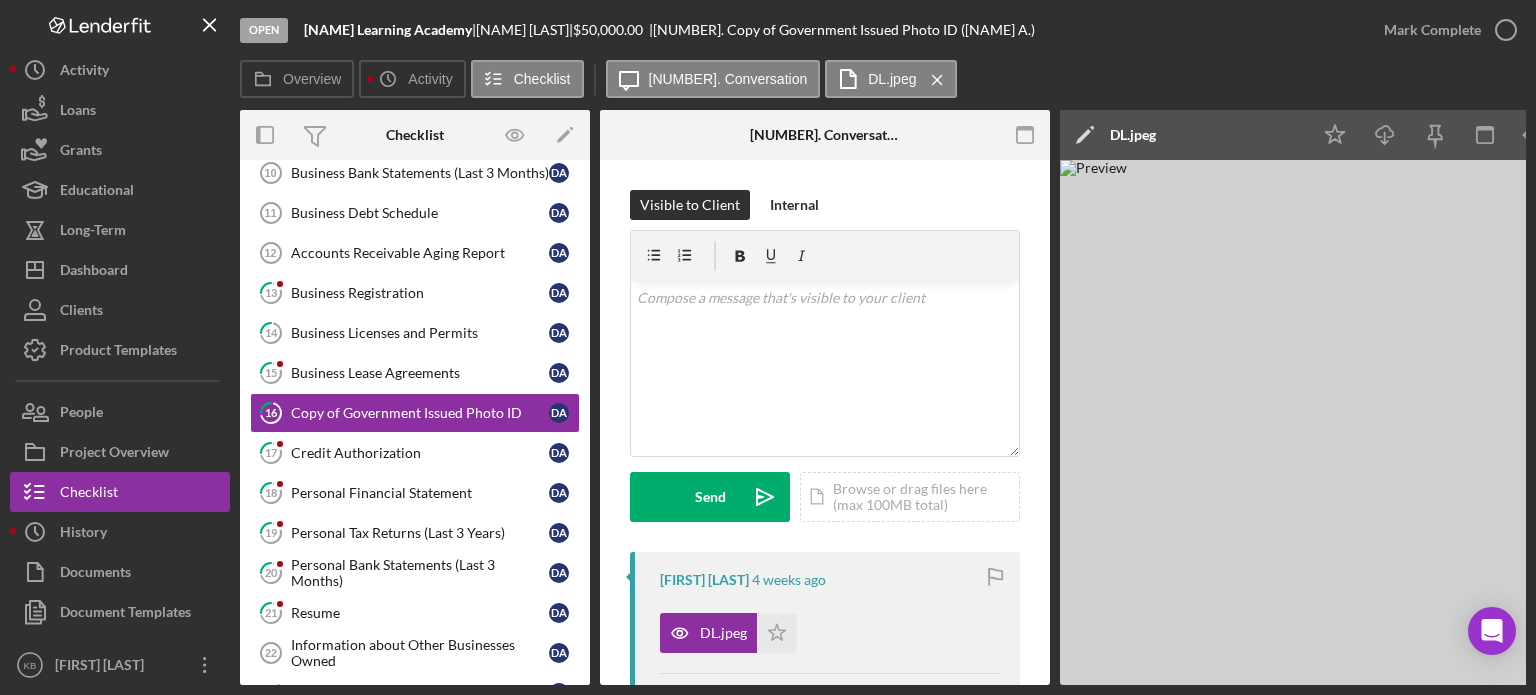 scroll, scrollTop: 745, scrollLeft: 0, axis: vertical 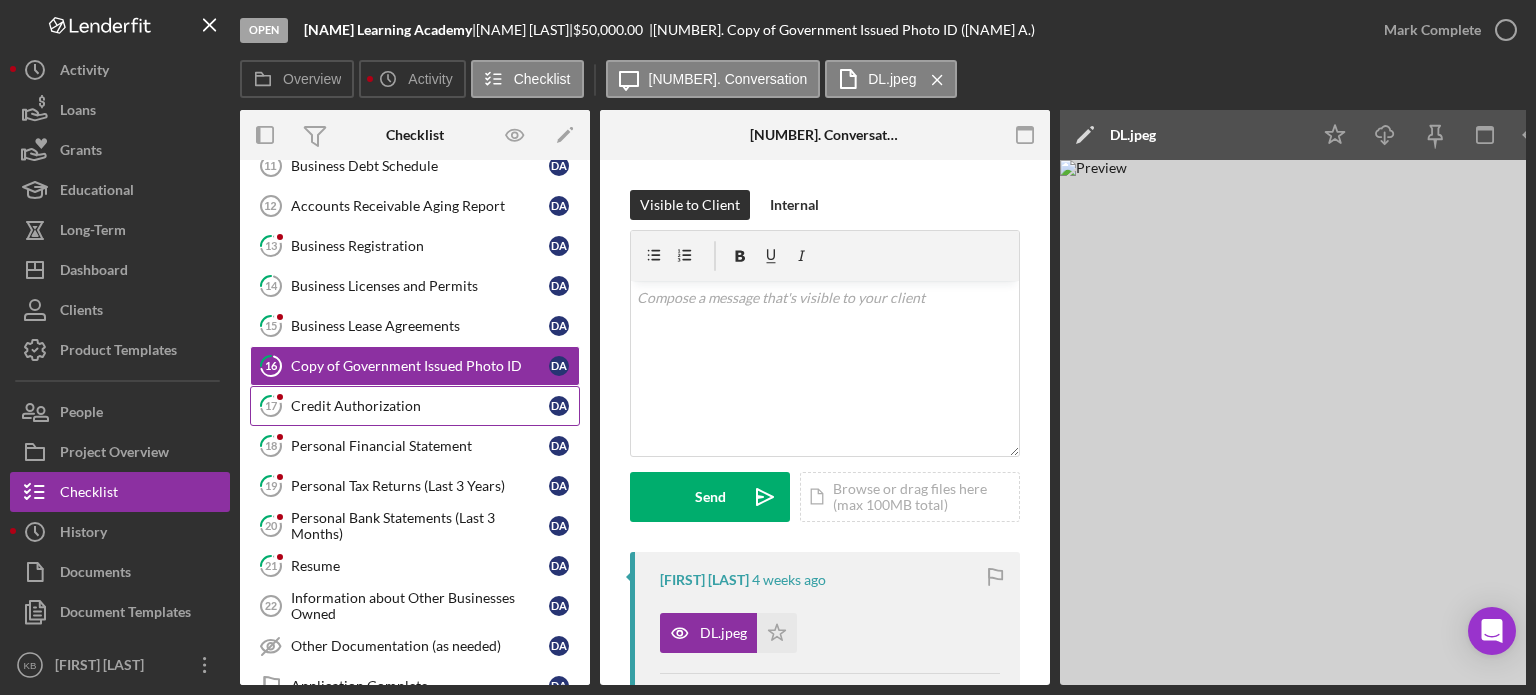 click on "Credit Authorization" at bounding box center (420, 406) 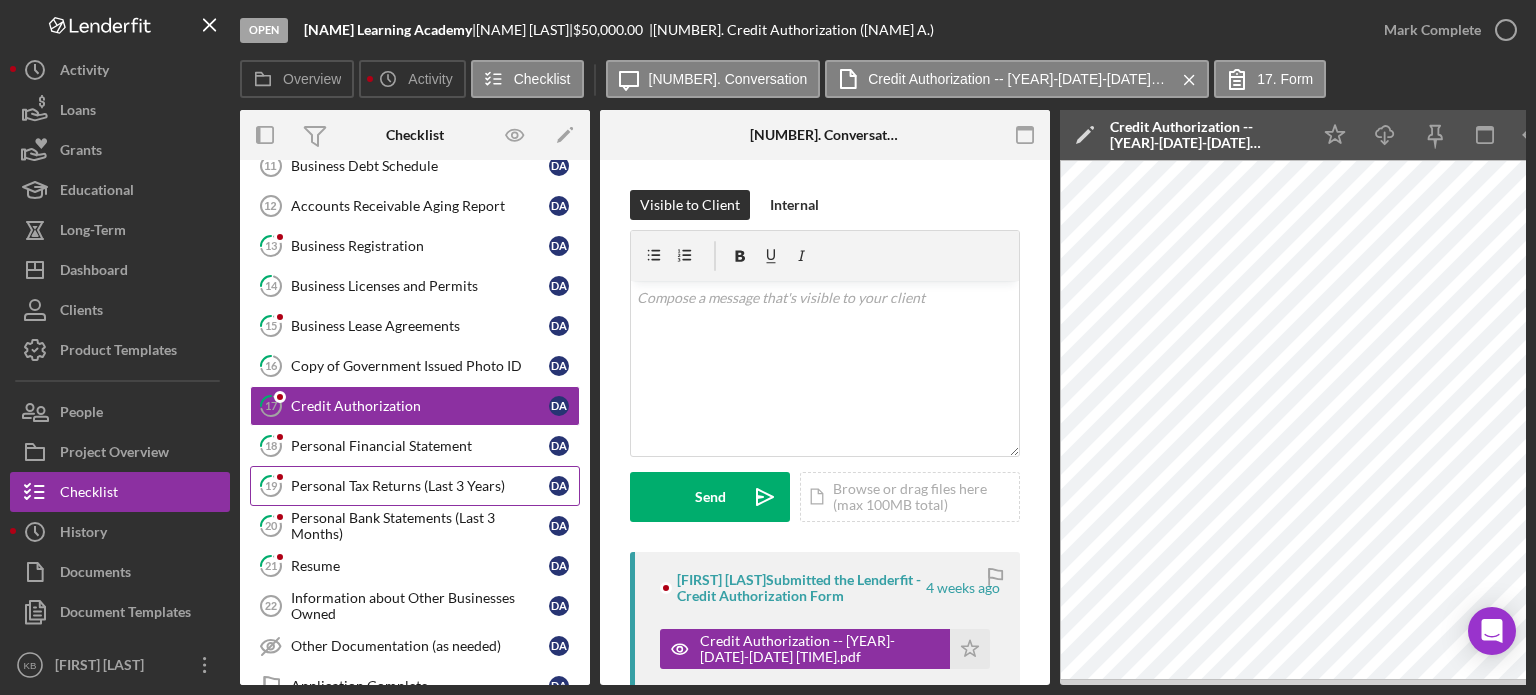 click on "Personal Tax Returns (Last 3 Years)" at bounding box center [420, 486] 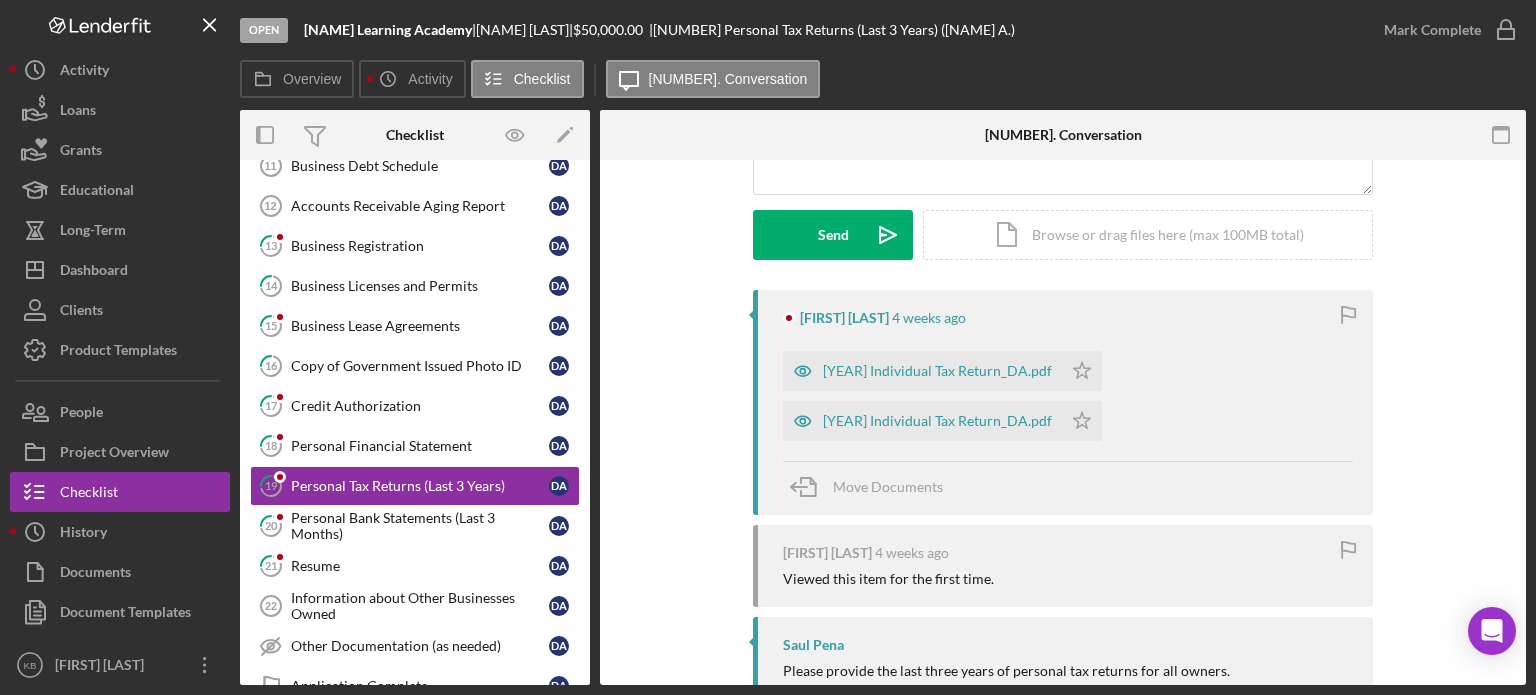 scroll, scrollTop: 275, scrollLeft: 0, axis: vertical 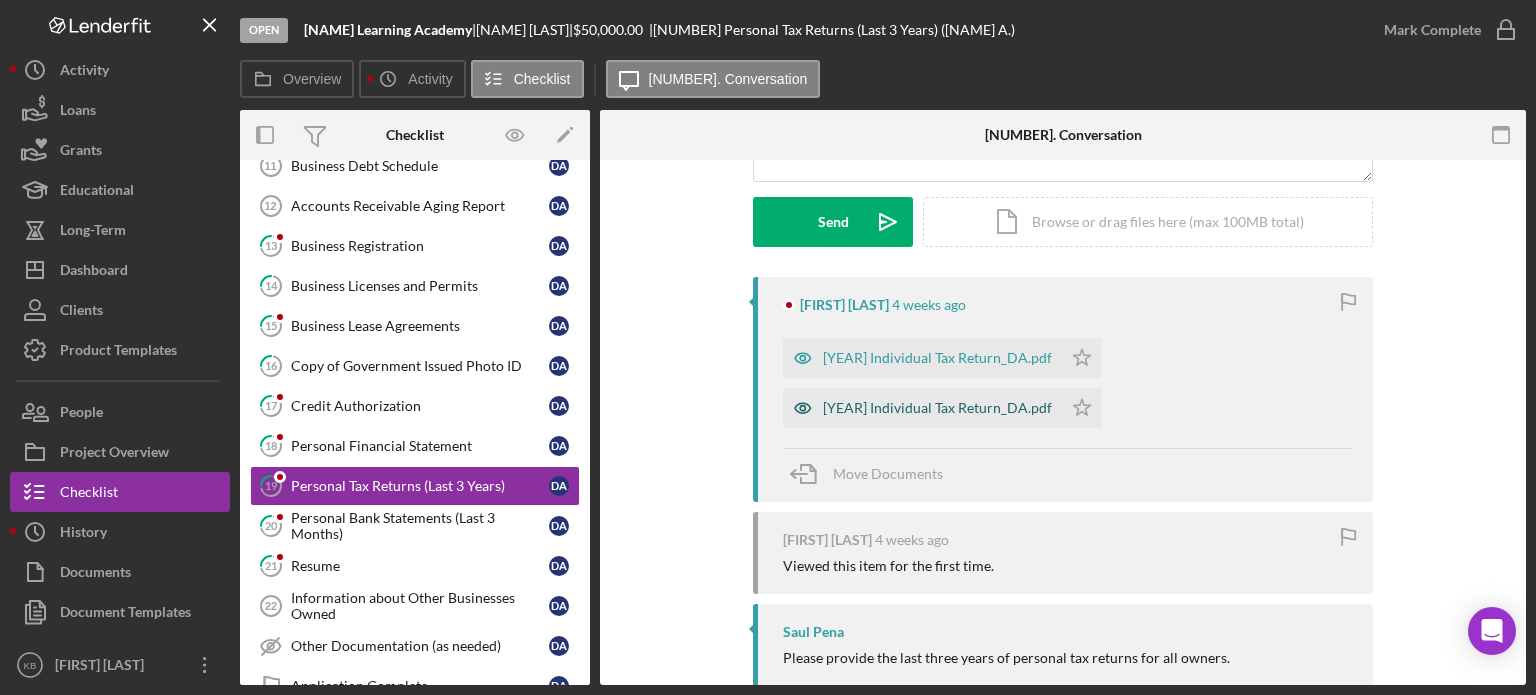 click on "[YEAR] Individual Tax Return_DA.pdf" at bounding box center [922, 408] 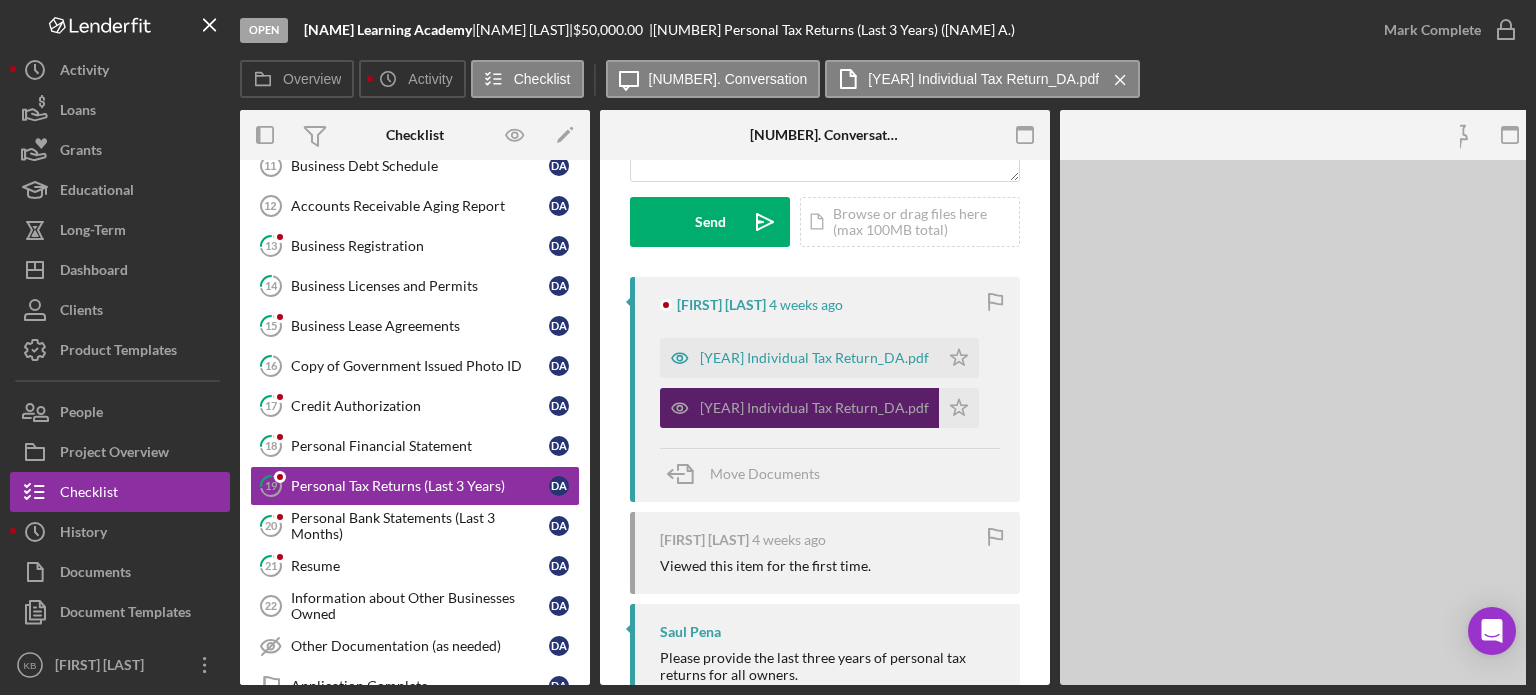 click on "[YEAR] Individual Tax Return_DA.pdf" at bounding box center [799, 408] 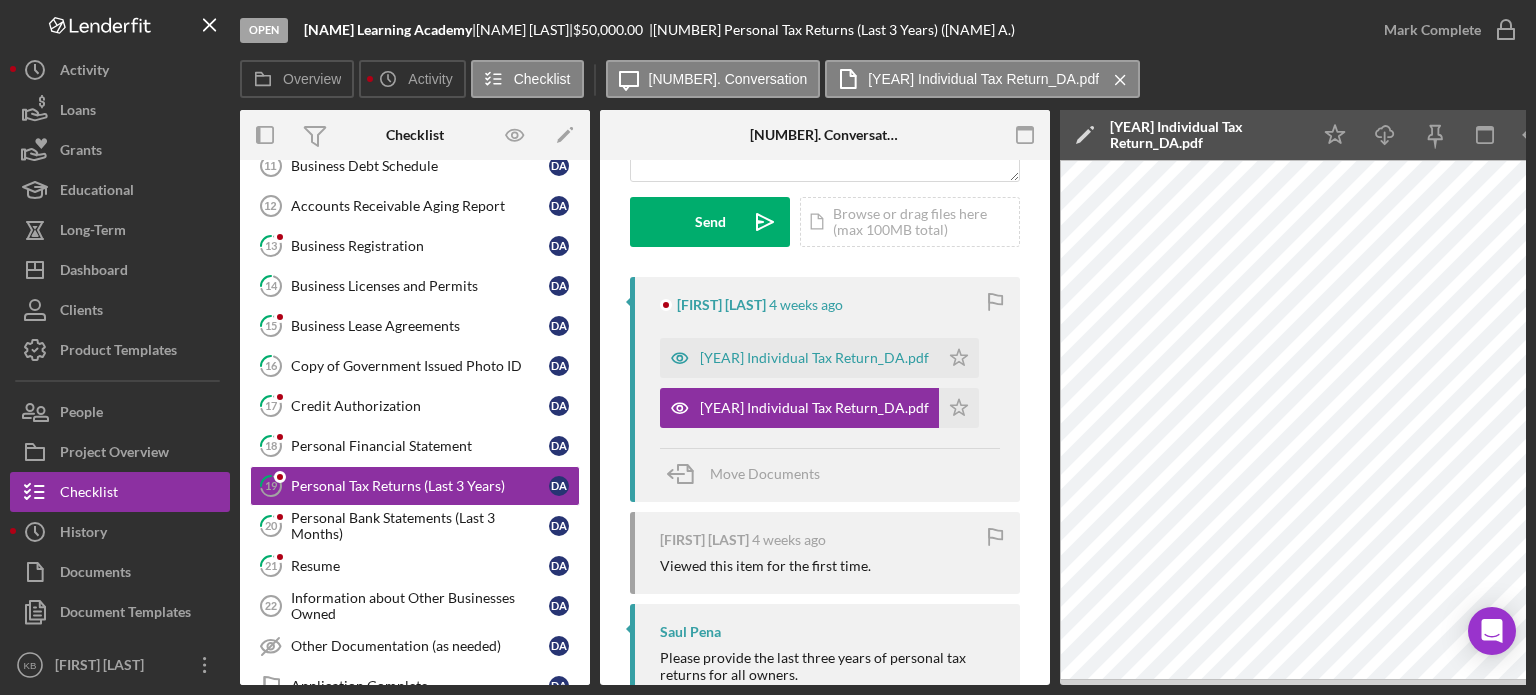 drag, startPoint x: 1383, startPoint y: 685, endPoint x: 1396, endPoint y: 680, distance: 13.928389 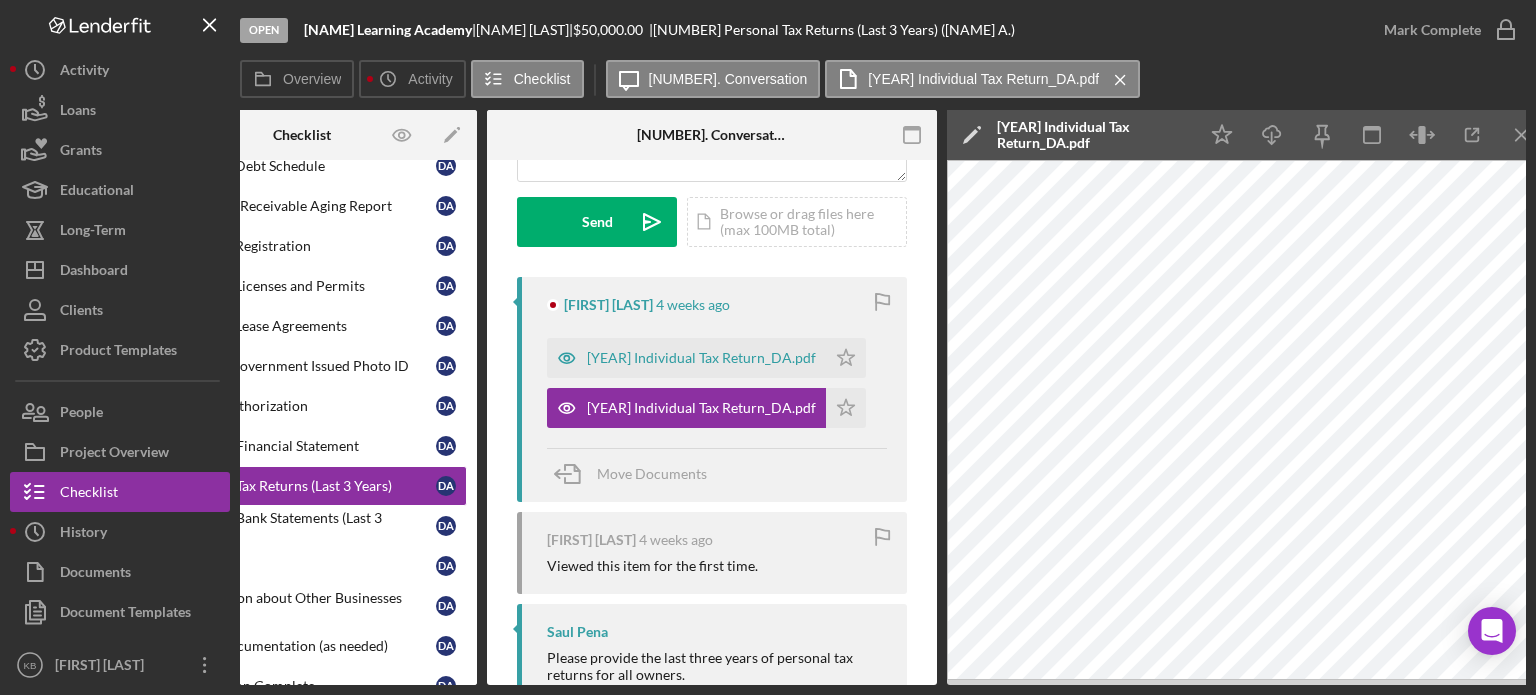 scroll, scrollTop: 0, scrollLeft: 133, axis: horizontal 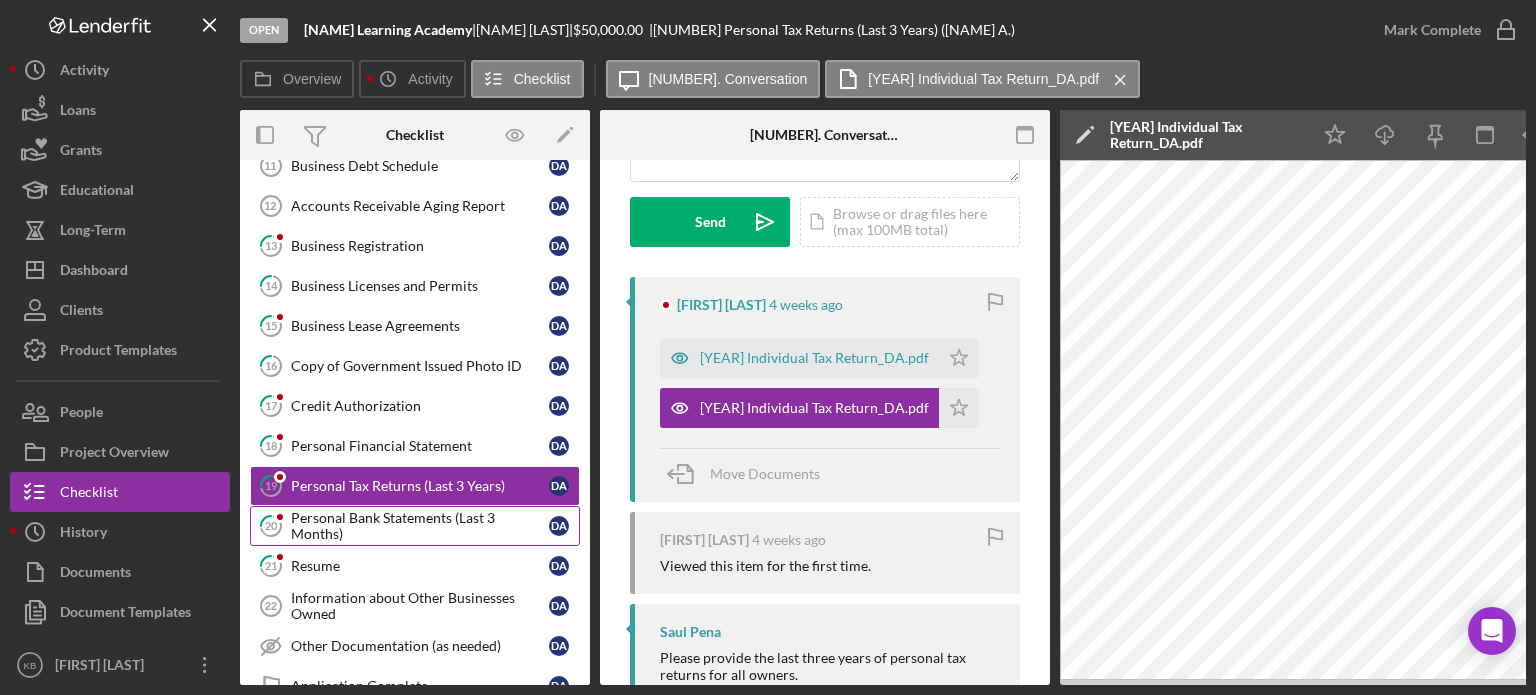click on "Personal Bank Statements (Last 3 Months)" at bounding box center (420, 526) 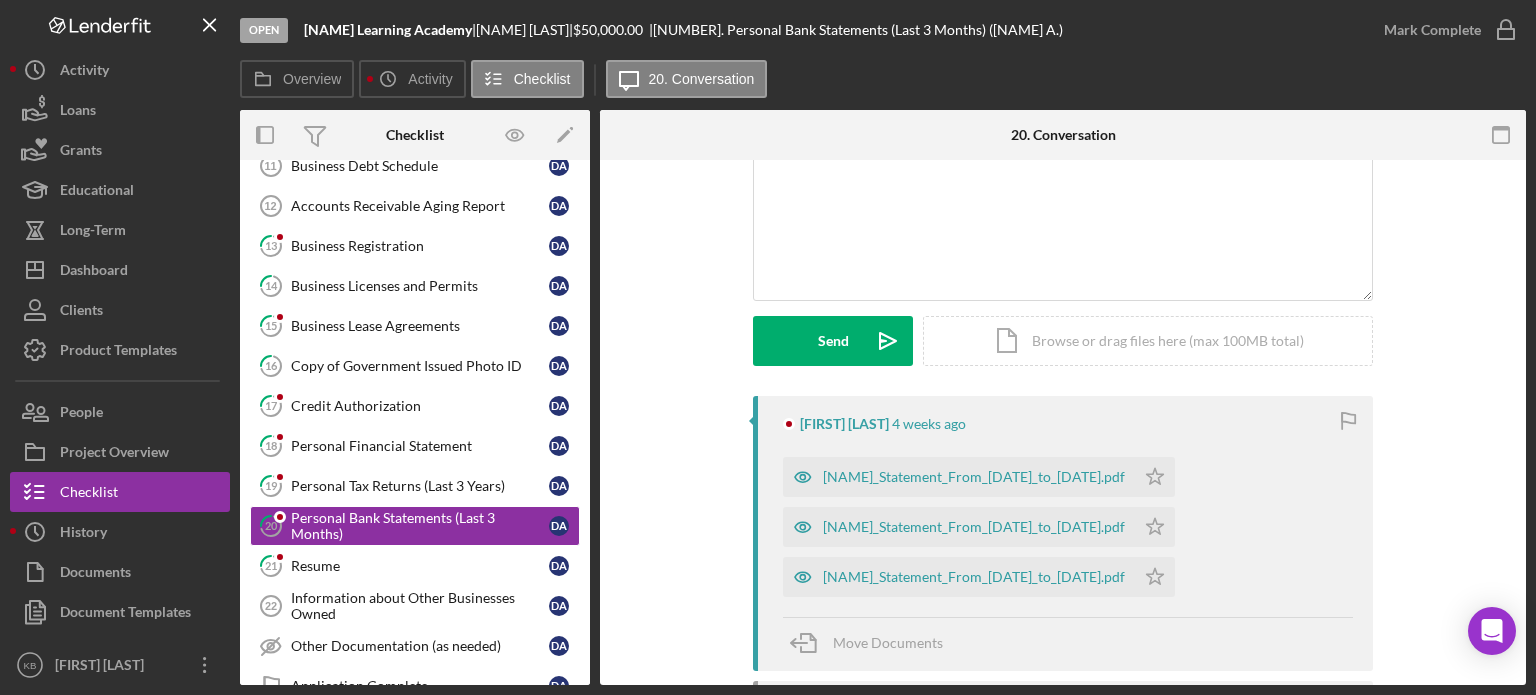 scroll, scrollTop: 199, scrollLeft: 0, axis: vertical 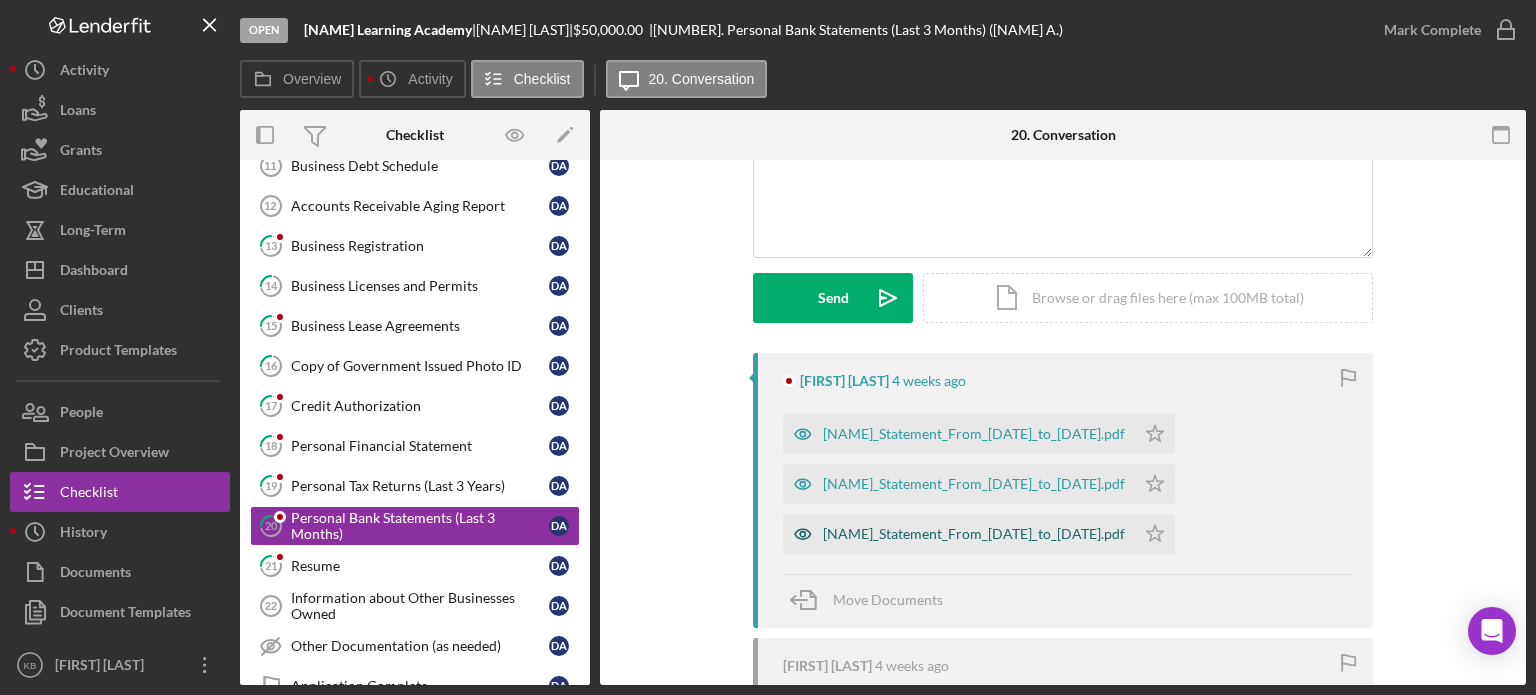 click on "[NAME]_Statement_From_[DATE]_to_[DATE].pdf" at bounding box center (974, 534) 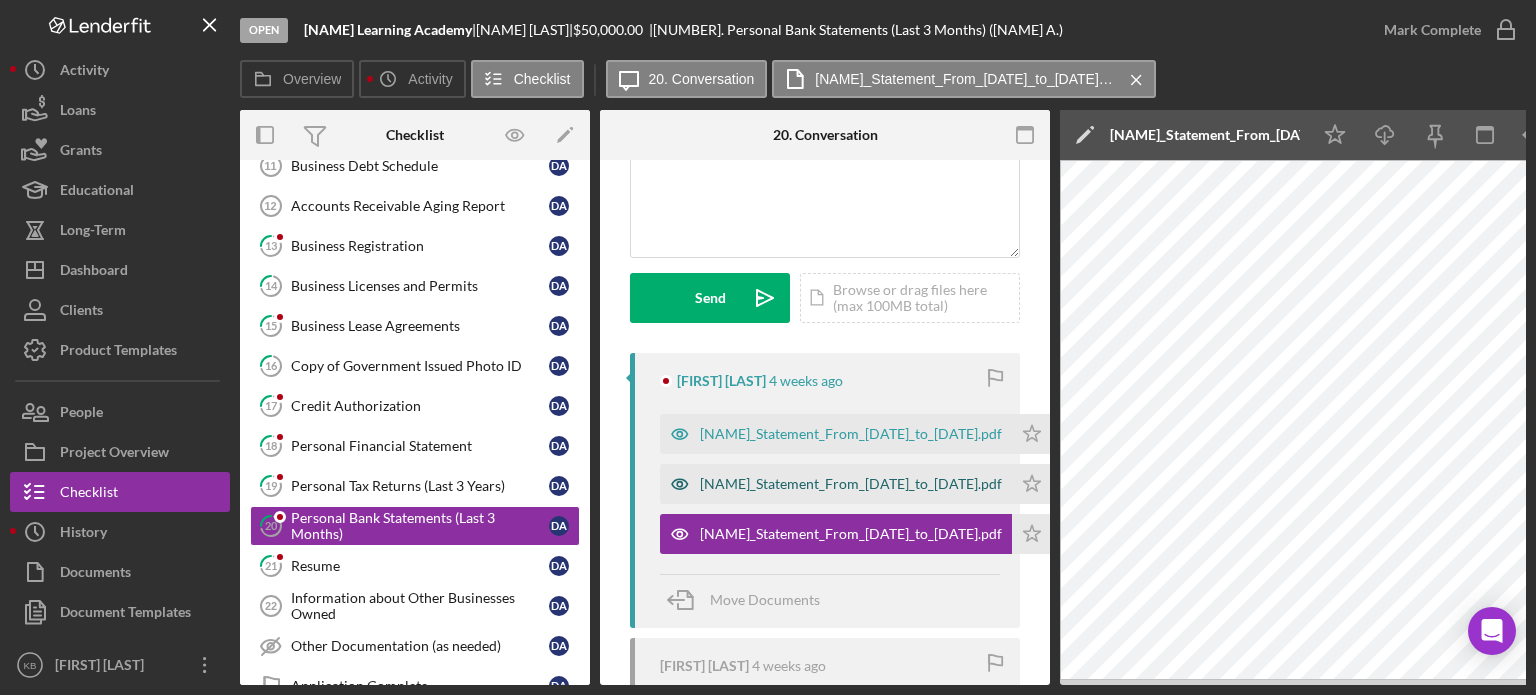 click on "[NAME]_Statement_From_[DATE]_to_[DATE].pdf" at bounding box center [851, 484] 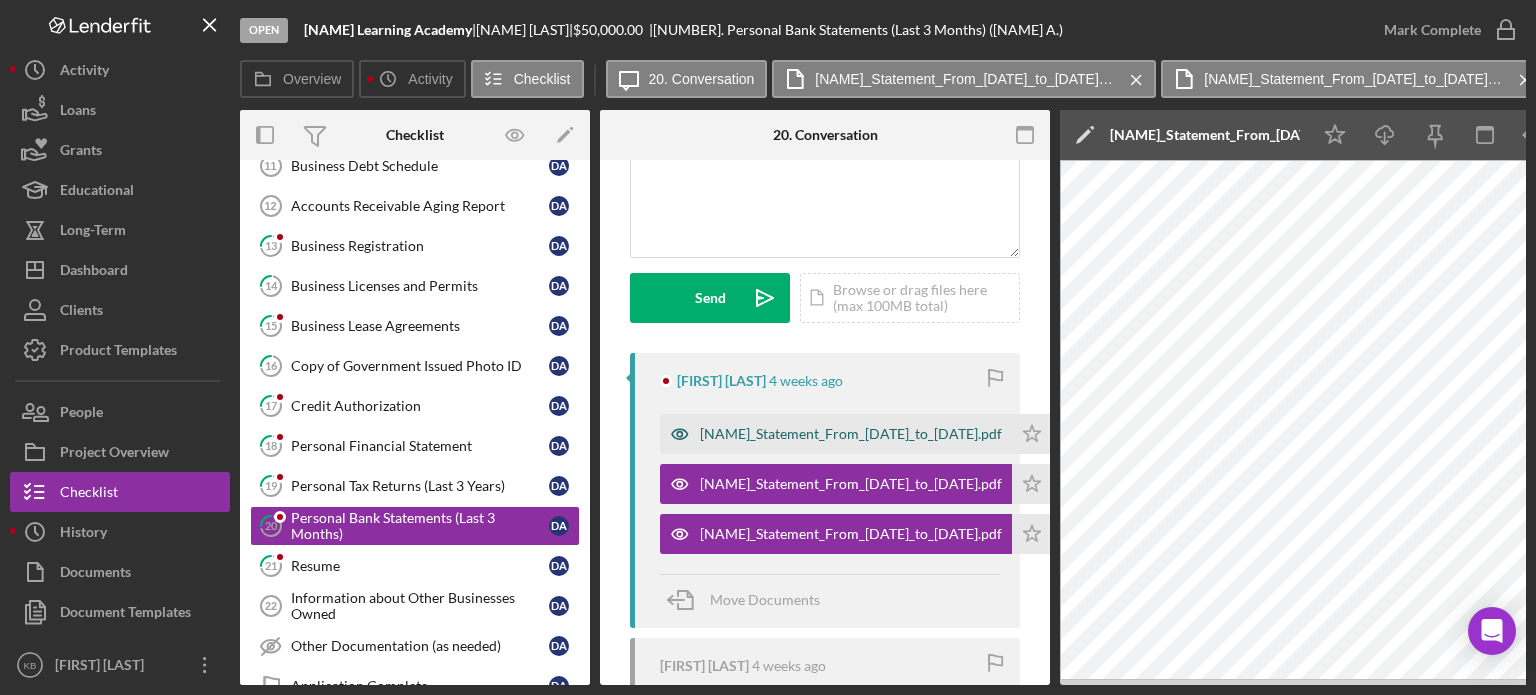 click on "[NAME]_Statement_From_[DATE]_to_[DATE].pdf" at bounding box center (851, 434) 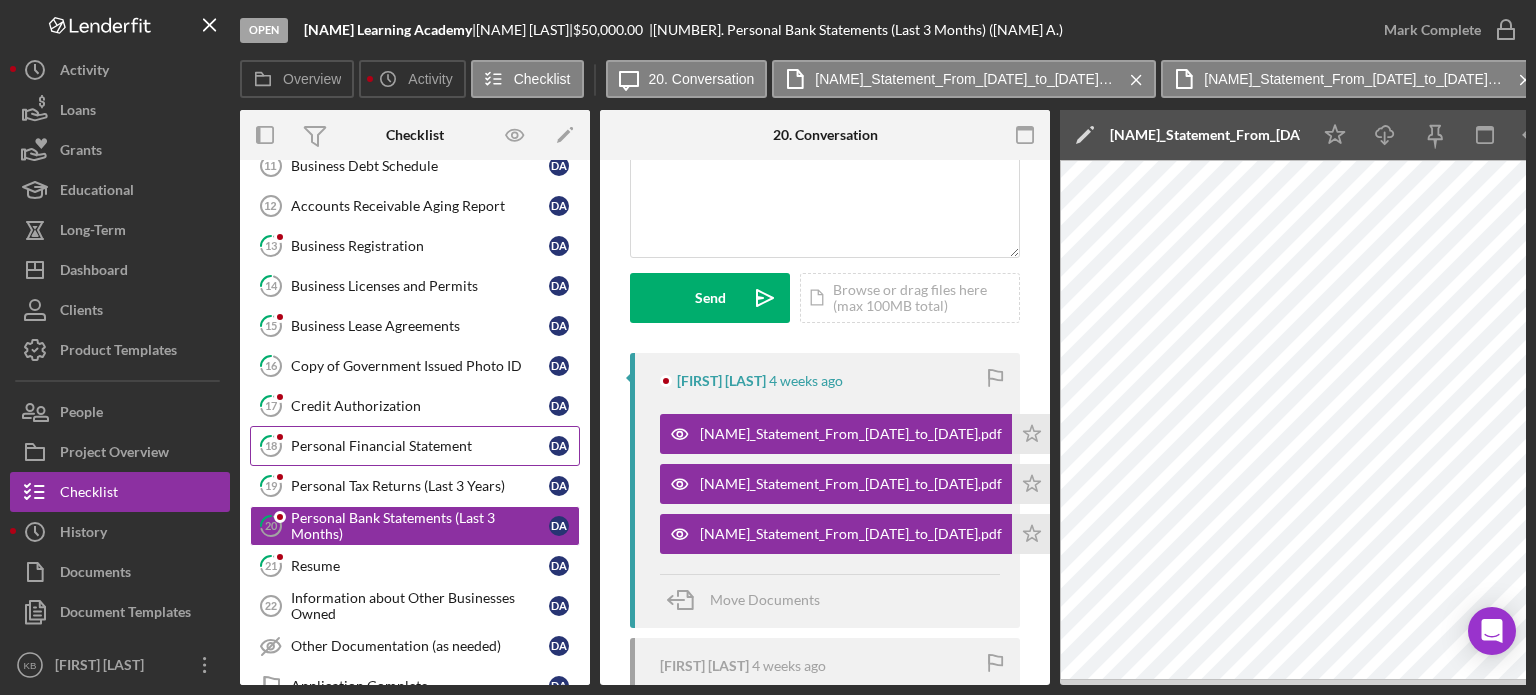 click on "Personal Financial Statement" at bounding box center (420, 446) 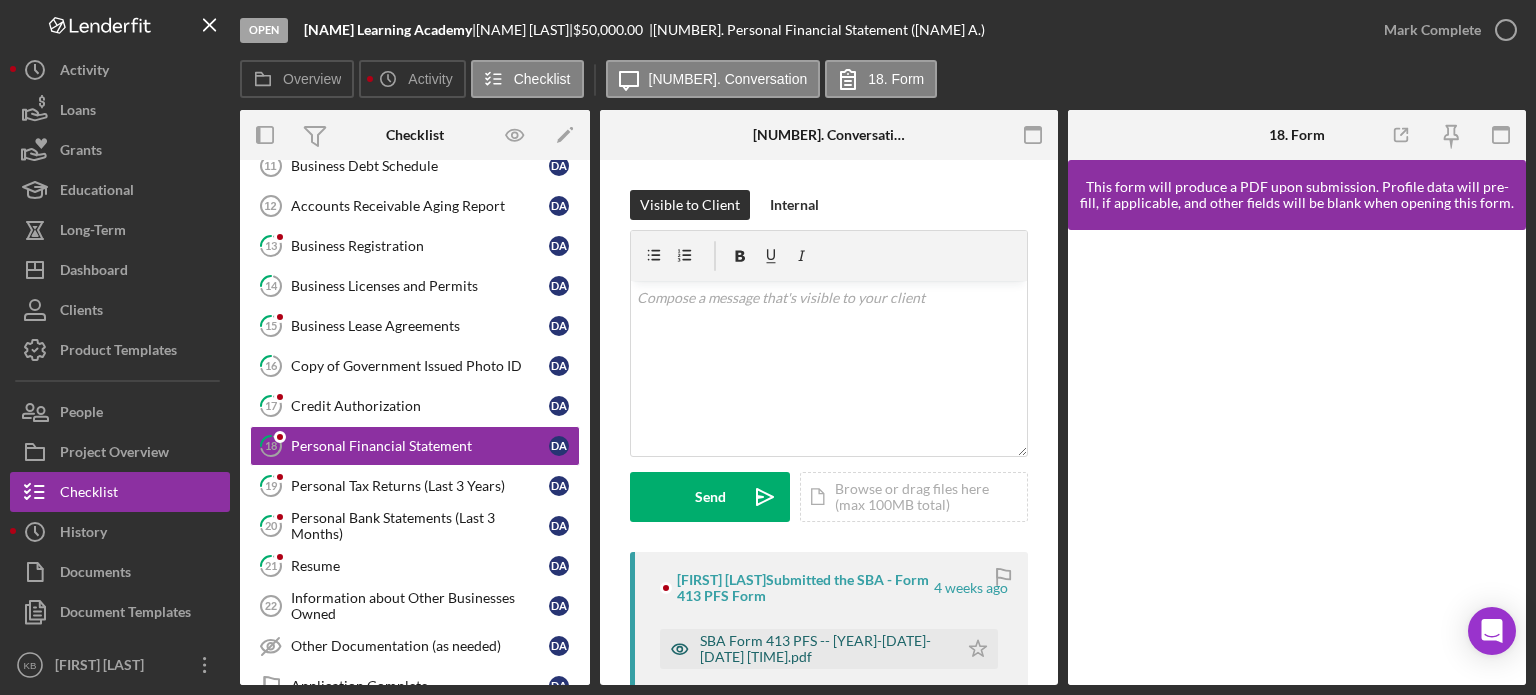 click on "SBA Form 413 PFS -- [YEAR]-[DATE]-[DATE] [TIME].pdf" at bounding box center [824, 649] 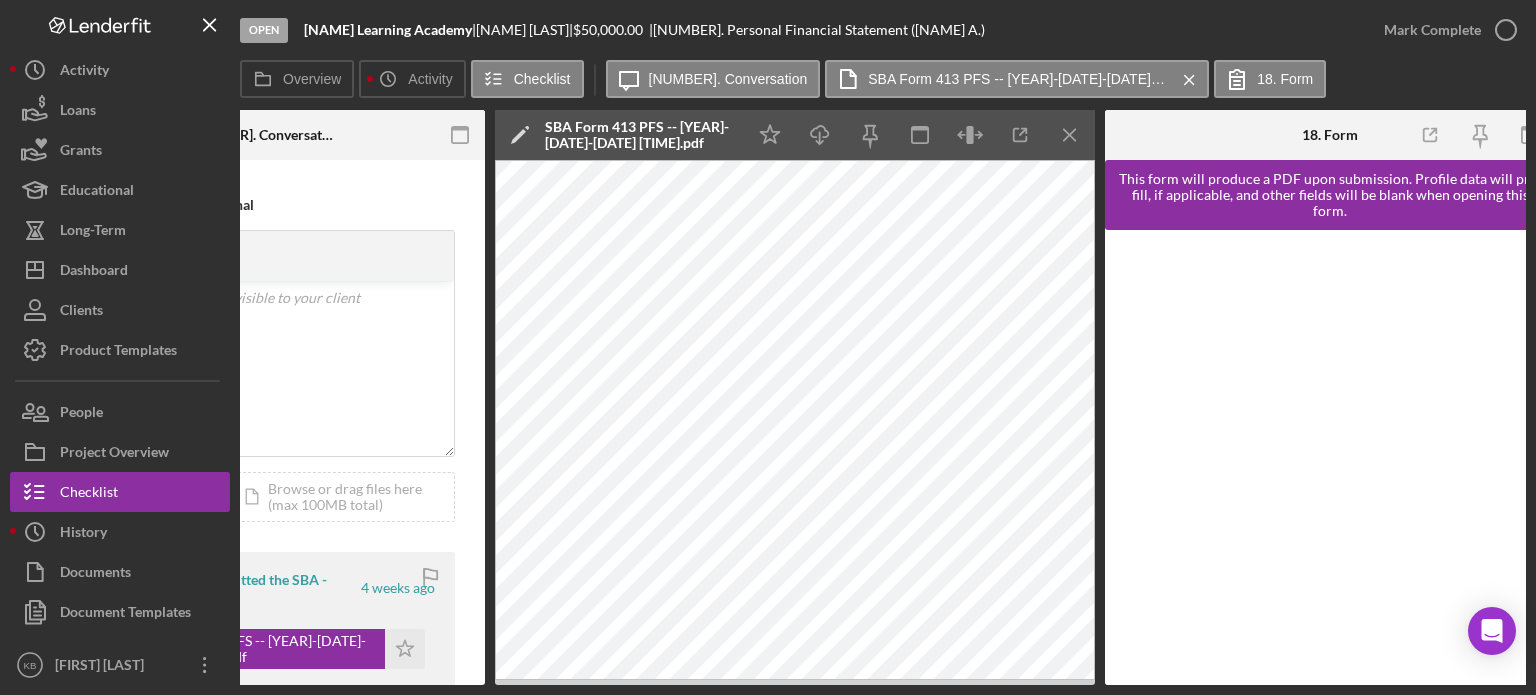 scroll, scrollTop: 0, scrollLeft: 593, axis: horizontal 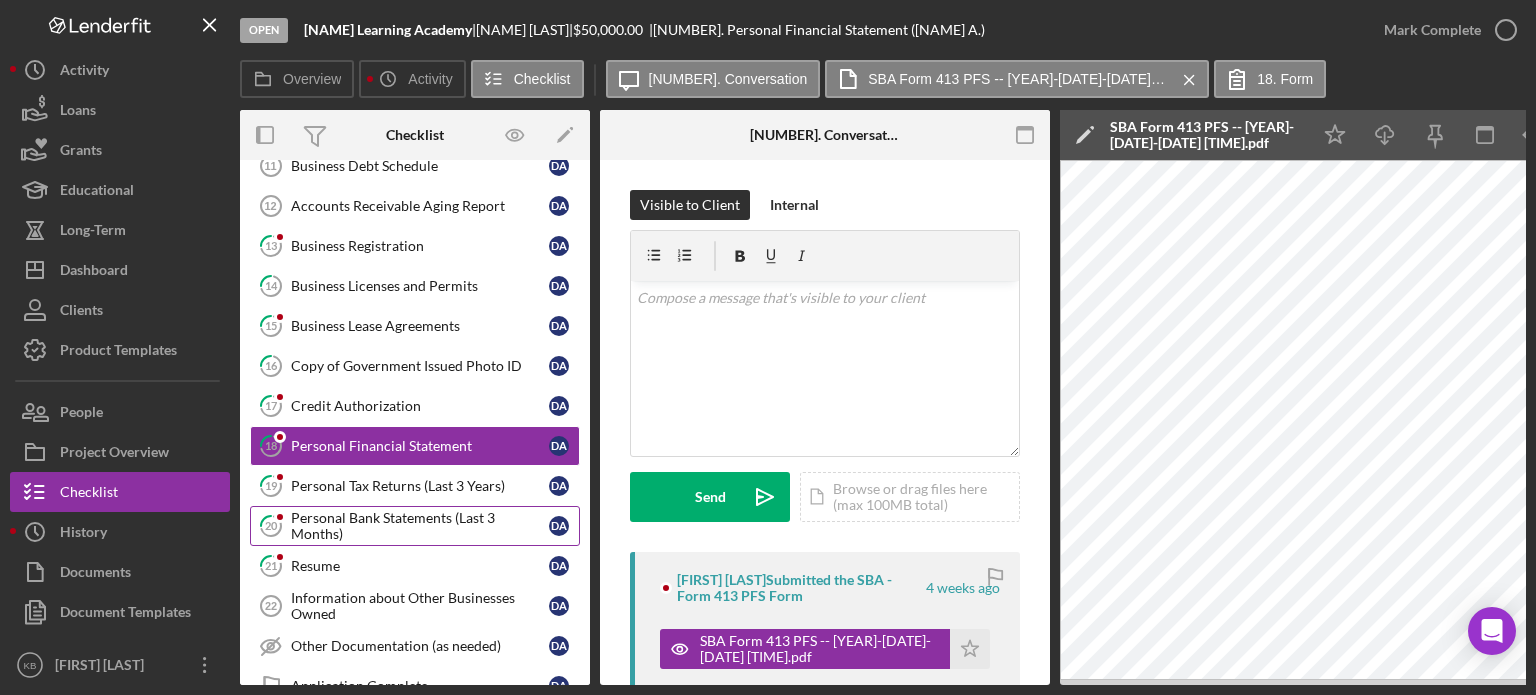 click on "Personal Bank Statements (Last 3 Months)" at bounding box center (420, 526) 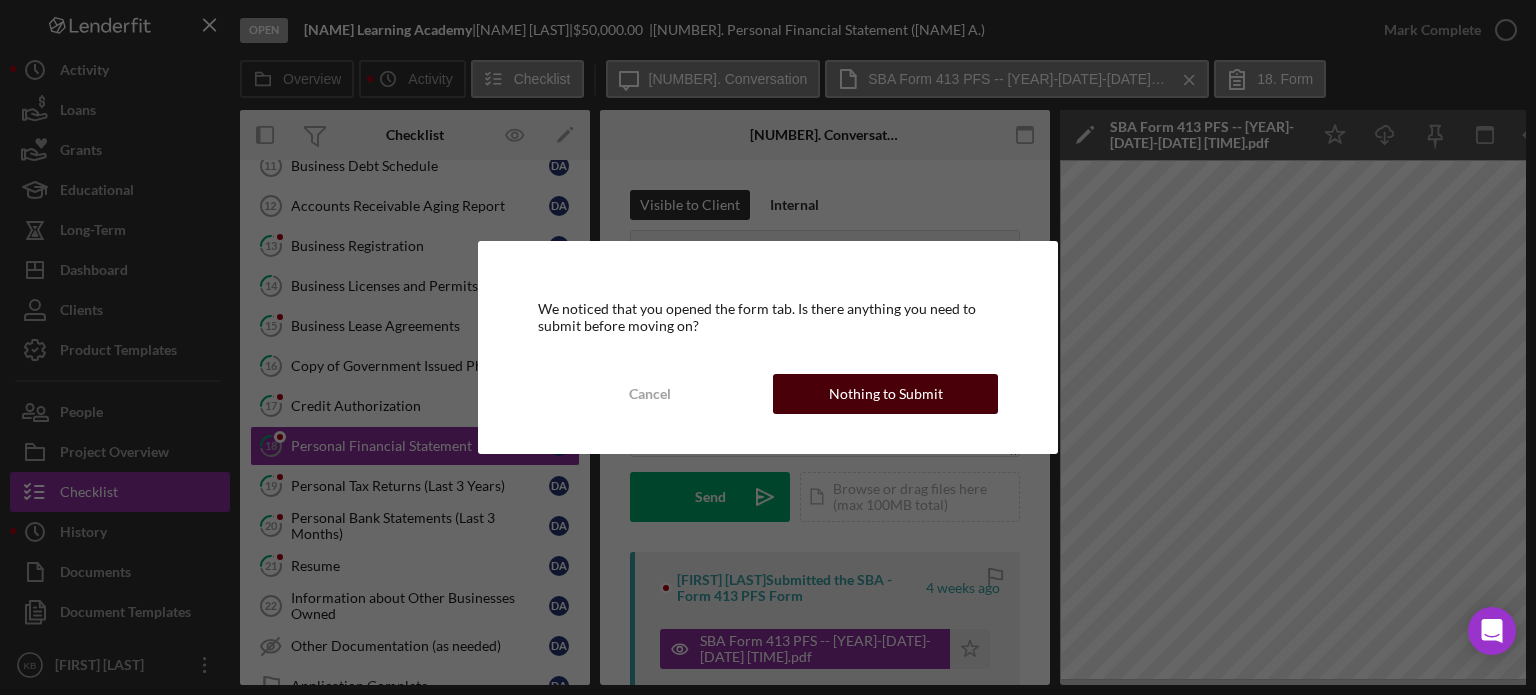 click on "Nothing to Submit" at bounding box center [886, 394] 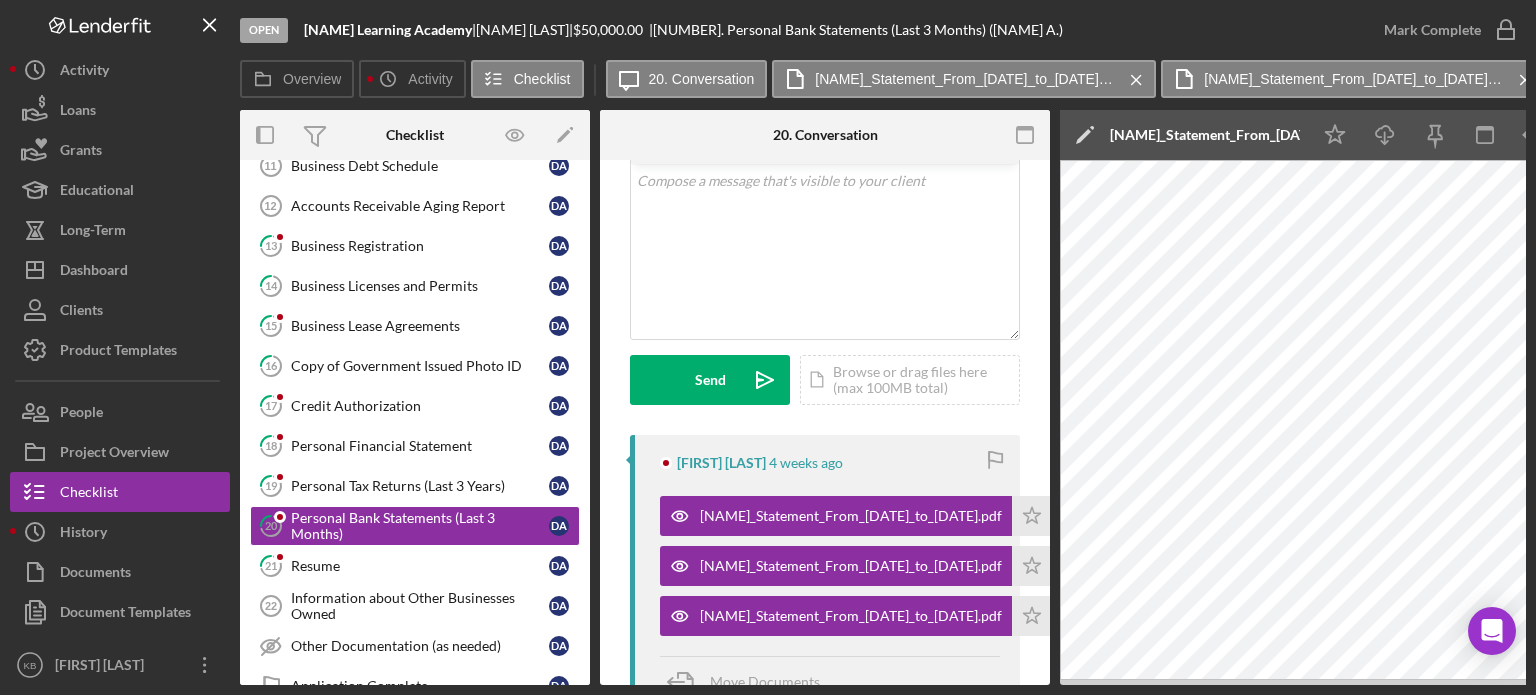 scroll, scrollTop: 137, scrollLeft: 0, axis: vertical 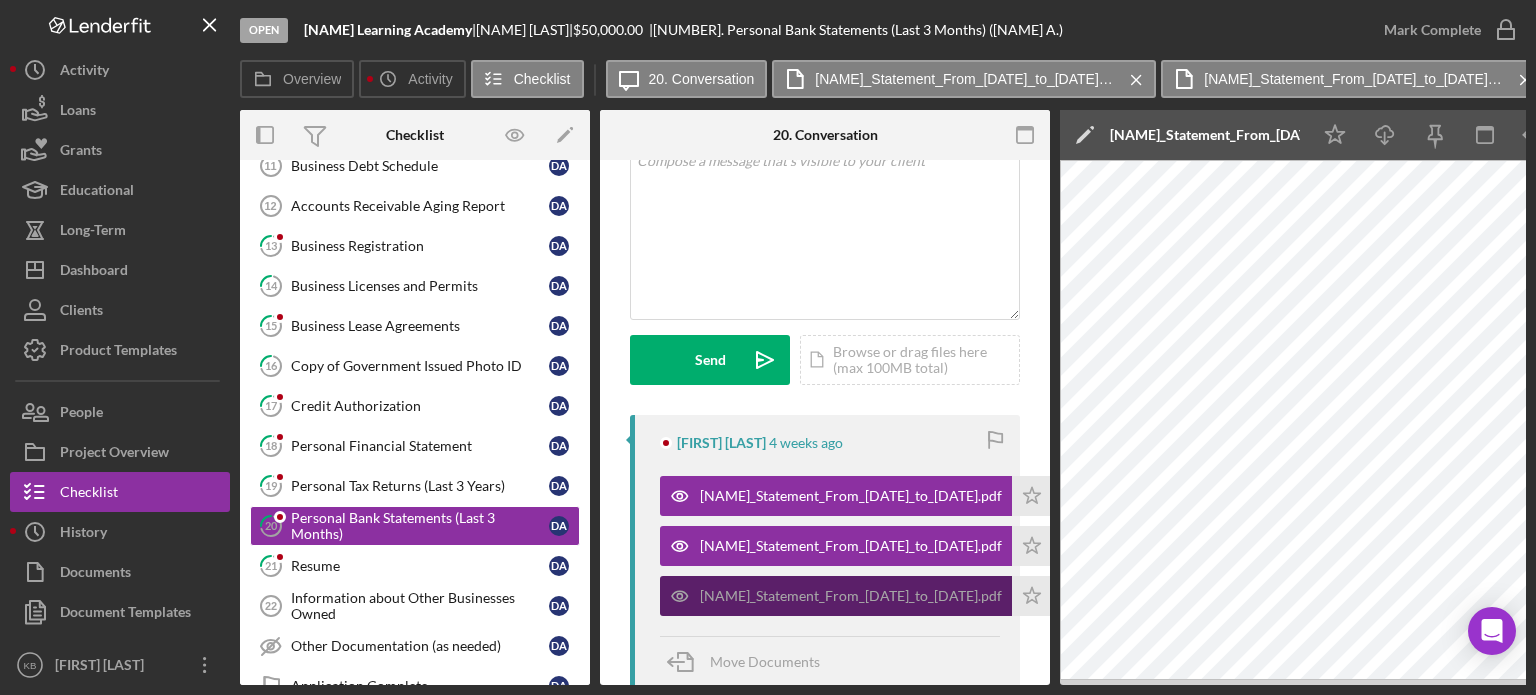 click on "[NAME]_Statement_From_[DATE]_to_[DATE].pdf" at bounding box center (851, 596) 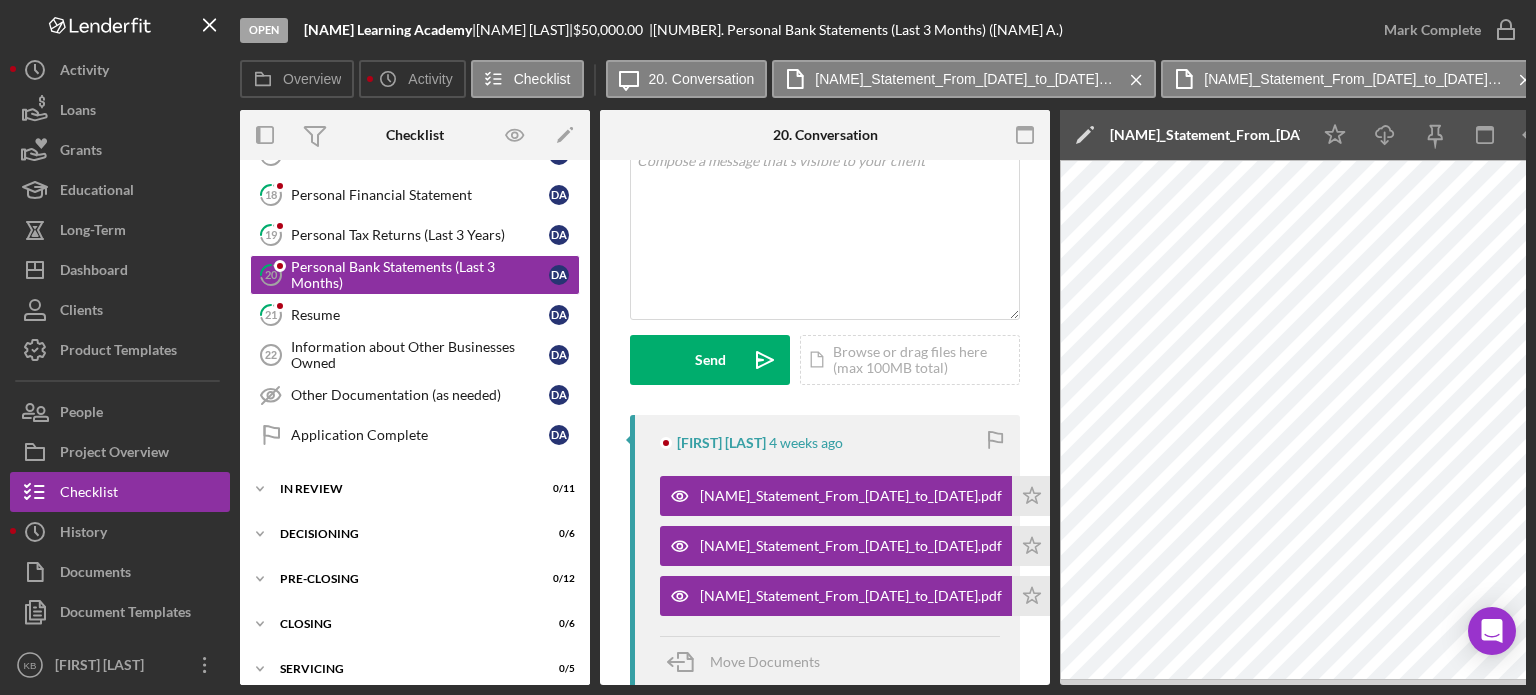 scroll, scrollTop: 1003, scrollLeft: 0, axis: vertical 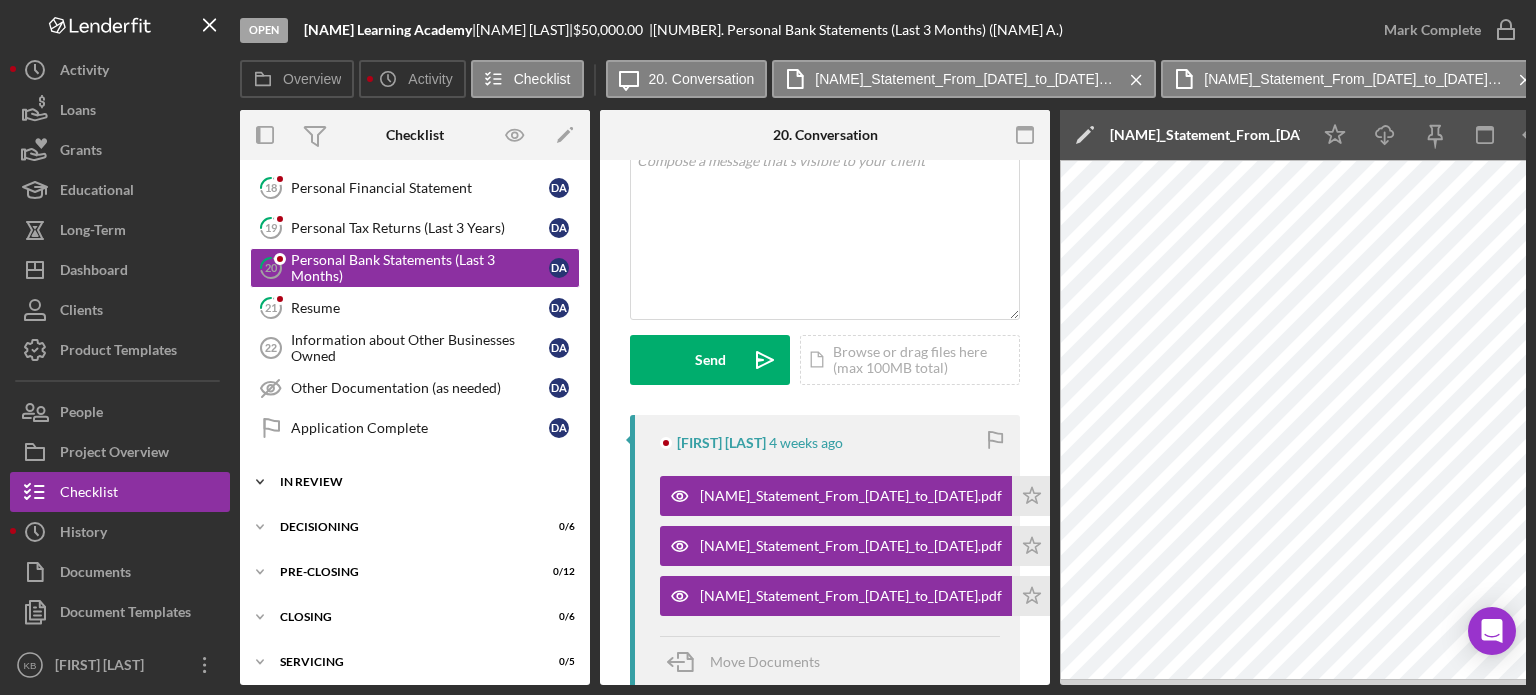 click on "Icon/Expander" 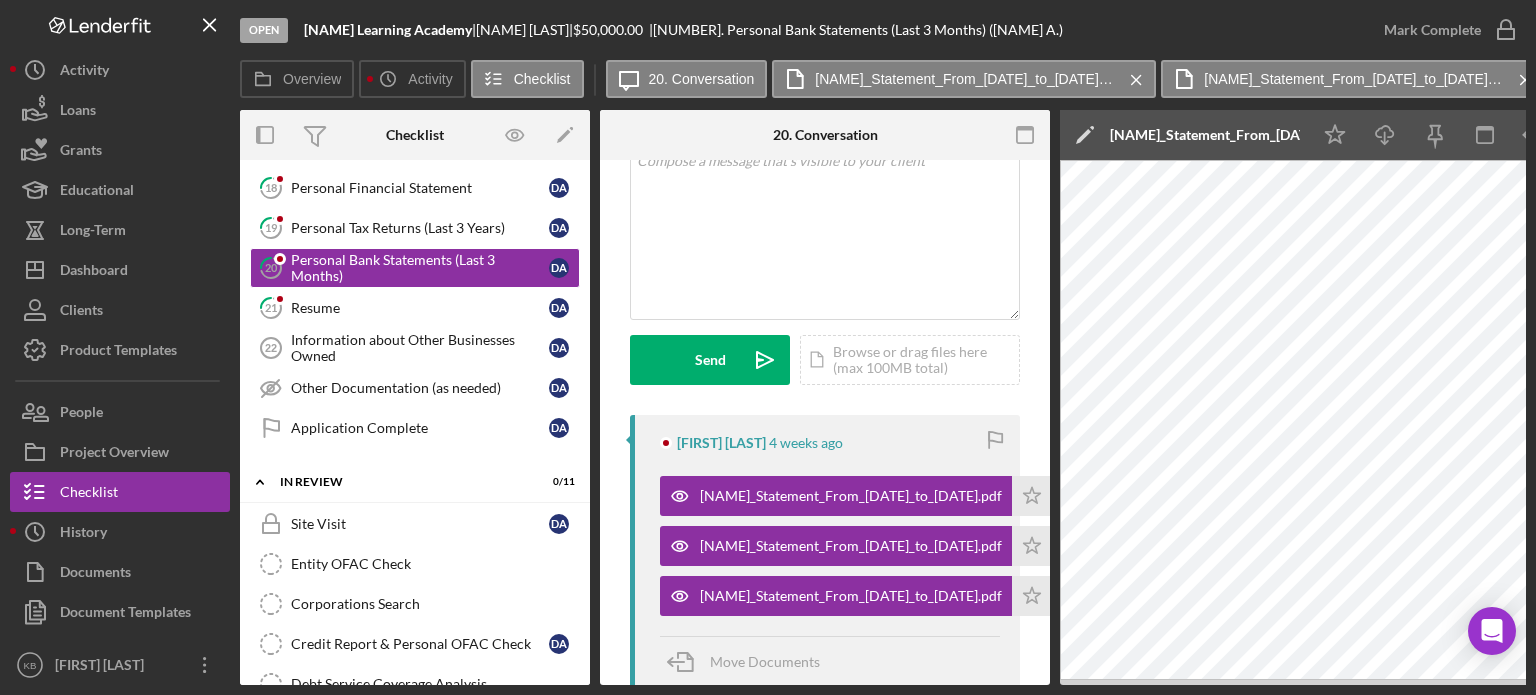 drag, startPoint x: 591, startPoint y: 500, endPoint x: 591, endPoint y: 524, distance: 24 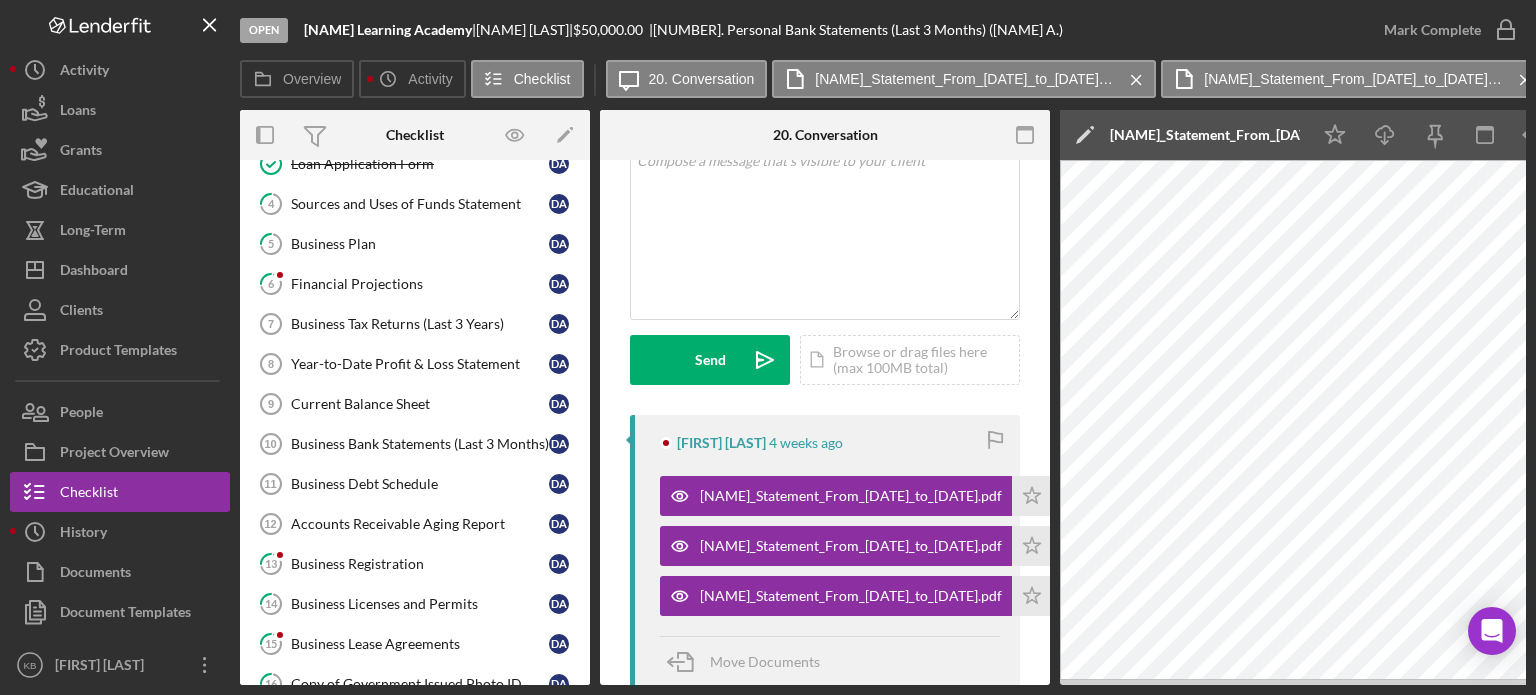 scroll, scrollTop: 419, scrollLeft: 0, axis: vertical 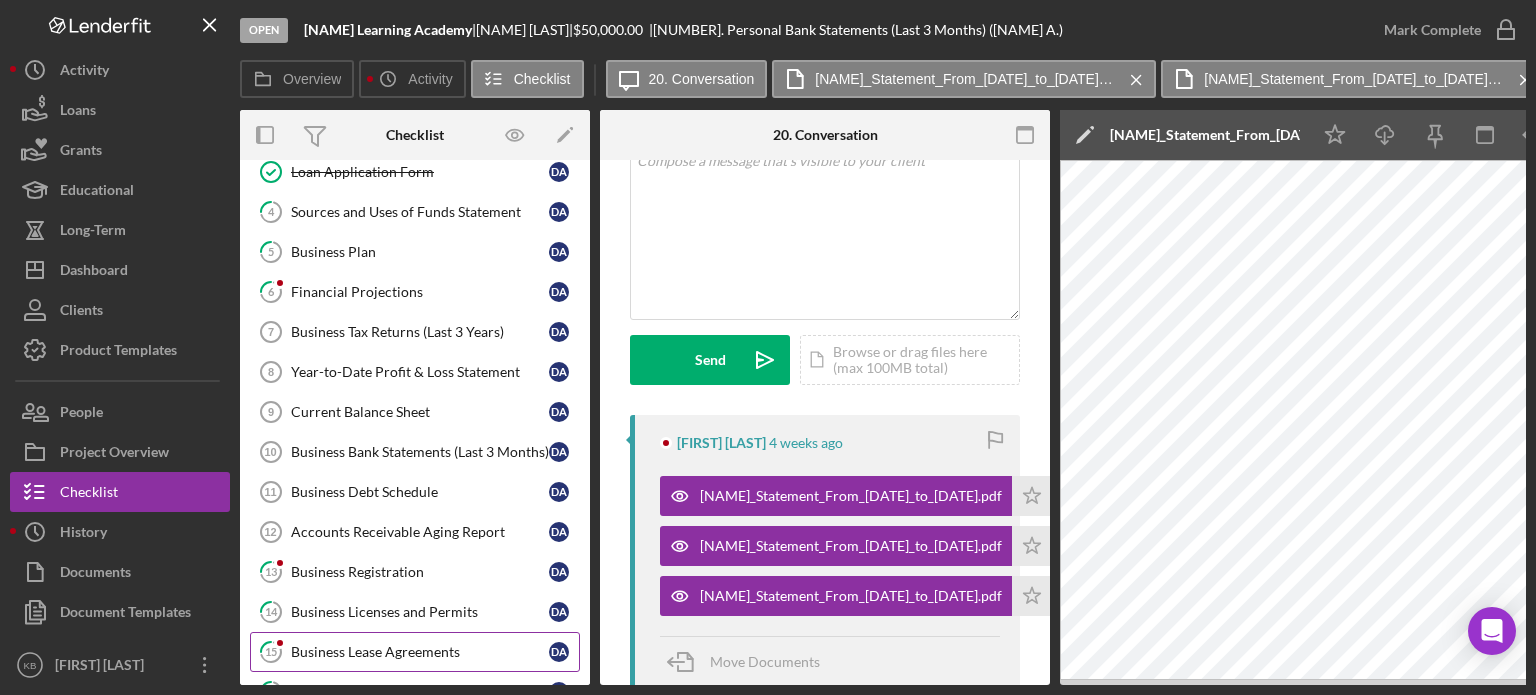 click on "Business Lease Agreements" at bounding box center (420, 652) 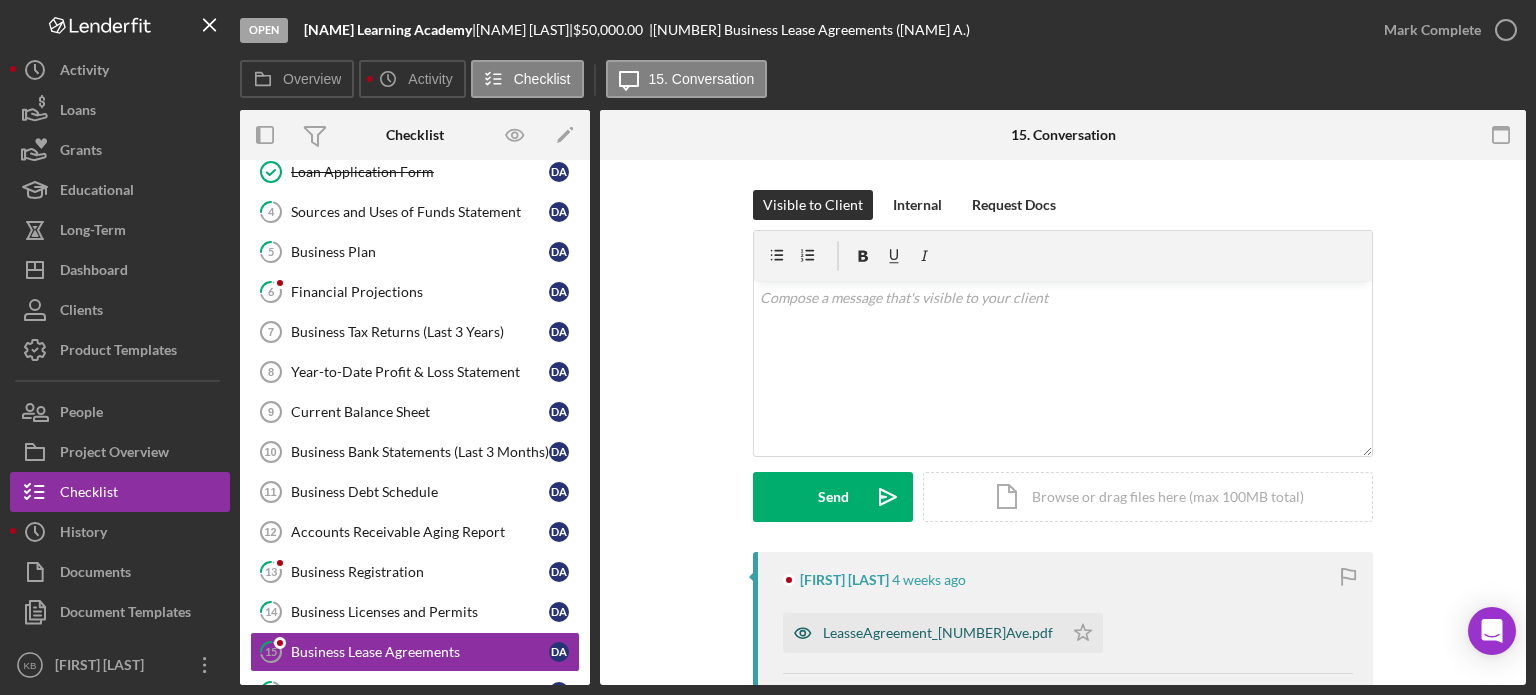 click on "LeasseAgreement_[NUMBER]Ave.pdf" at bounding box center (938, 633) 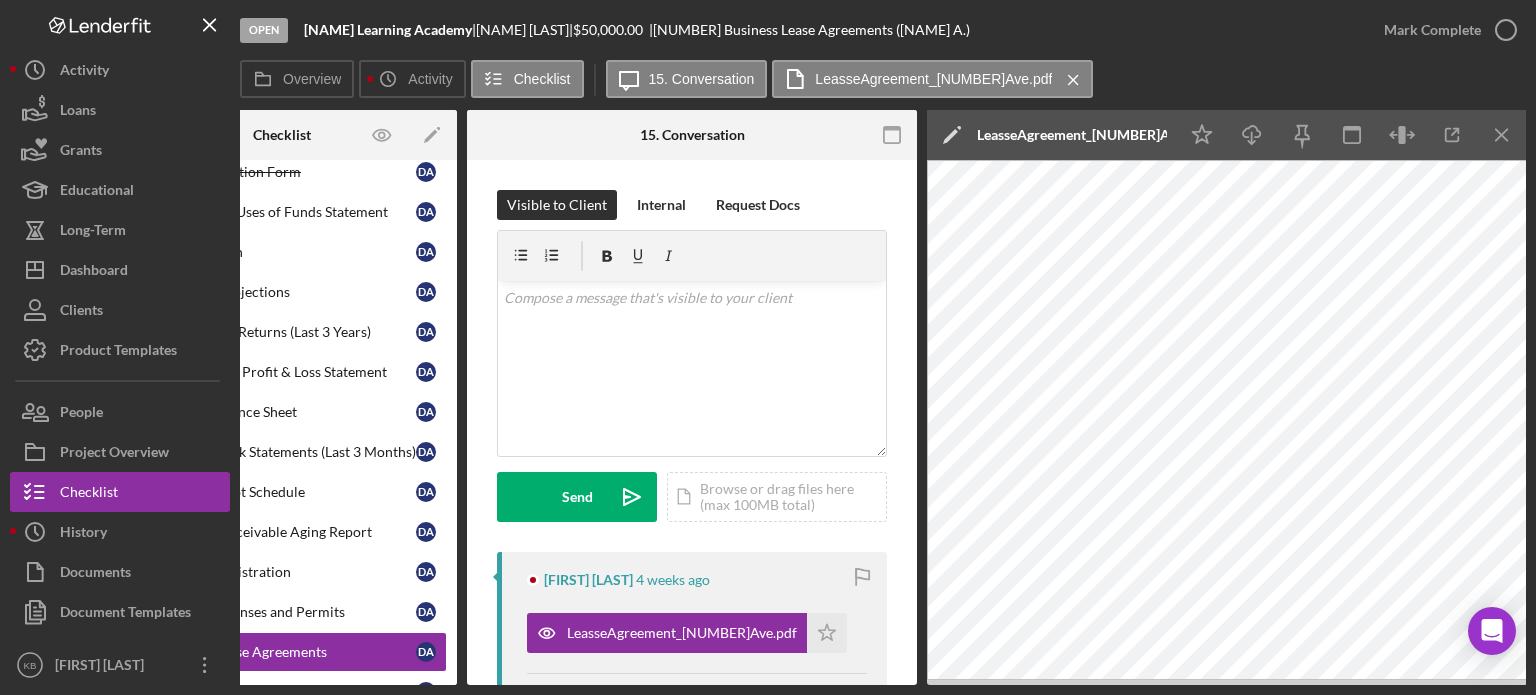 scroll, scrollTop: 0, scrollLeft: 0, axis: both 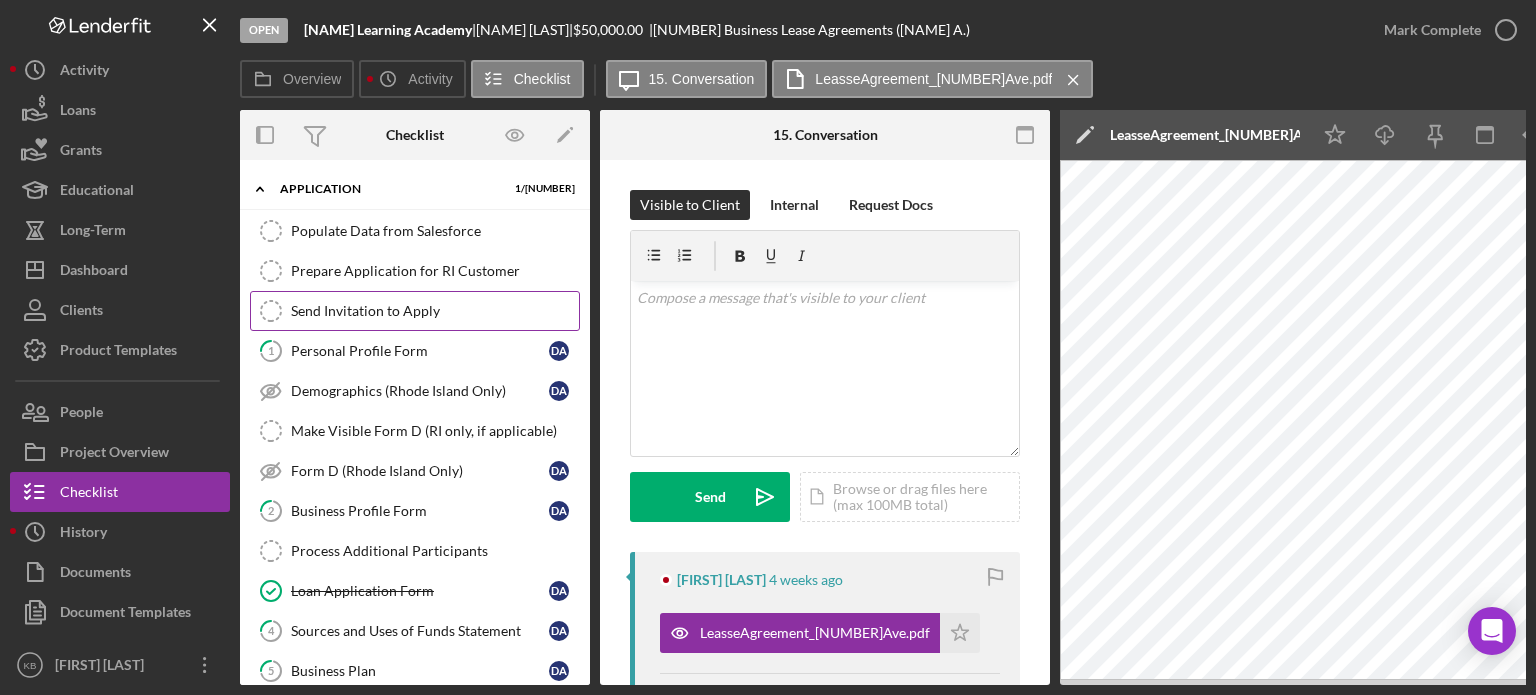 drag, startPoint x: 584, startPoint y: 255, endPoint x: 572, endPoint y: 323, distance: 69.050705 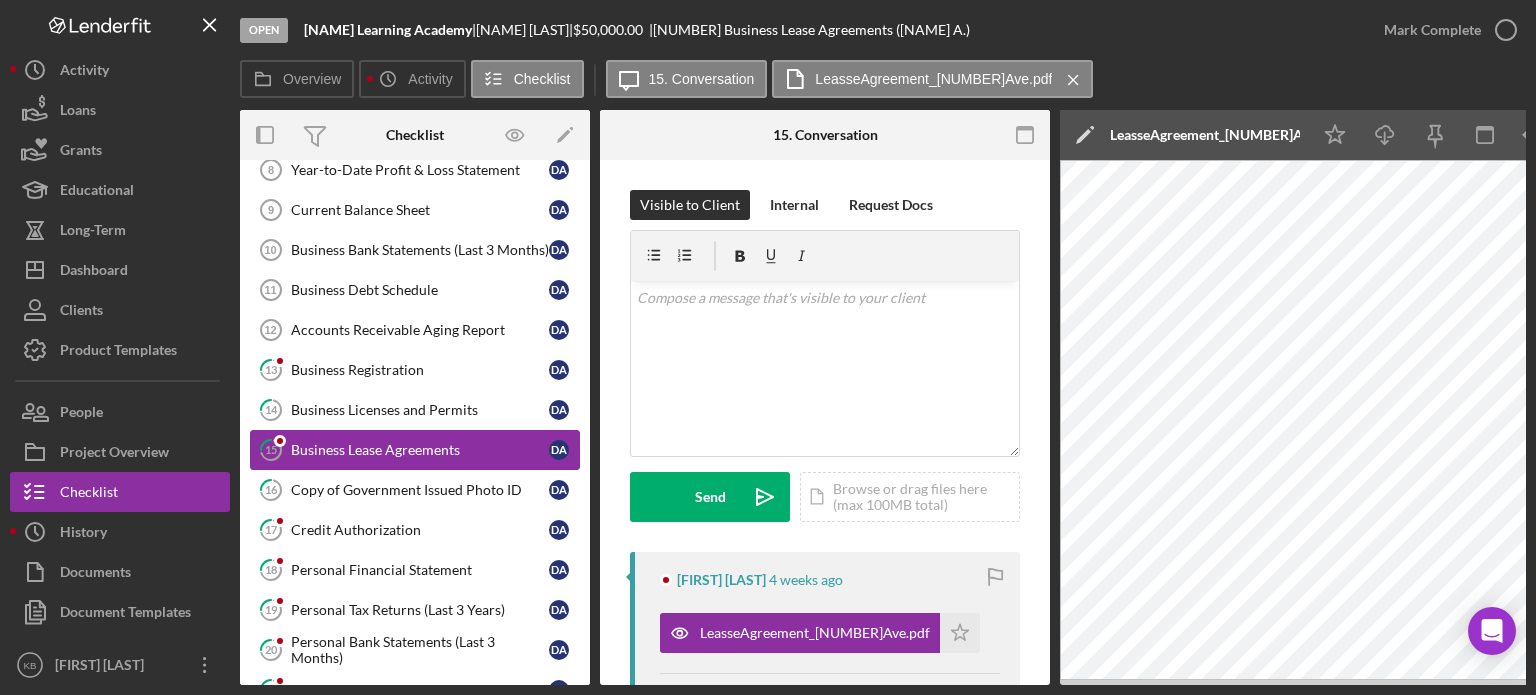 scroll, scrollTop: 627, scrollLeft: 0, axis: vertical 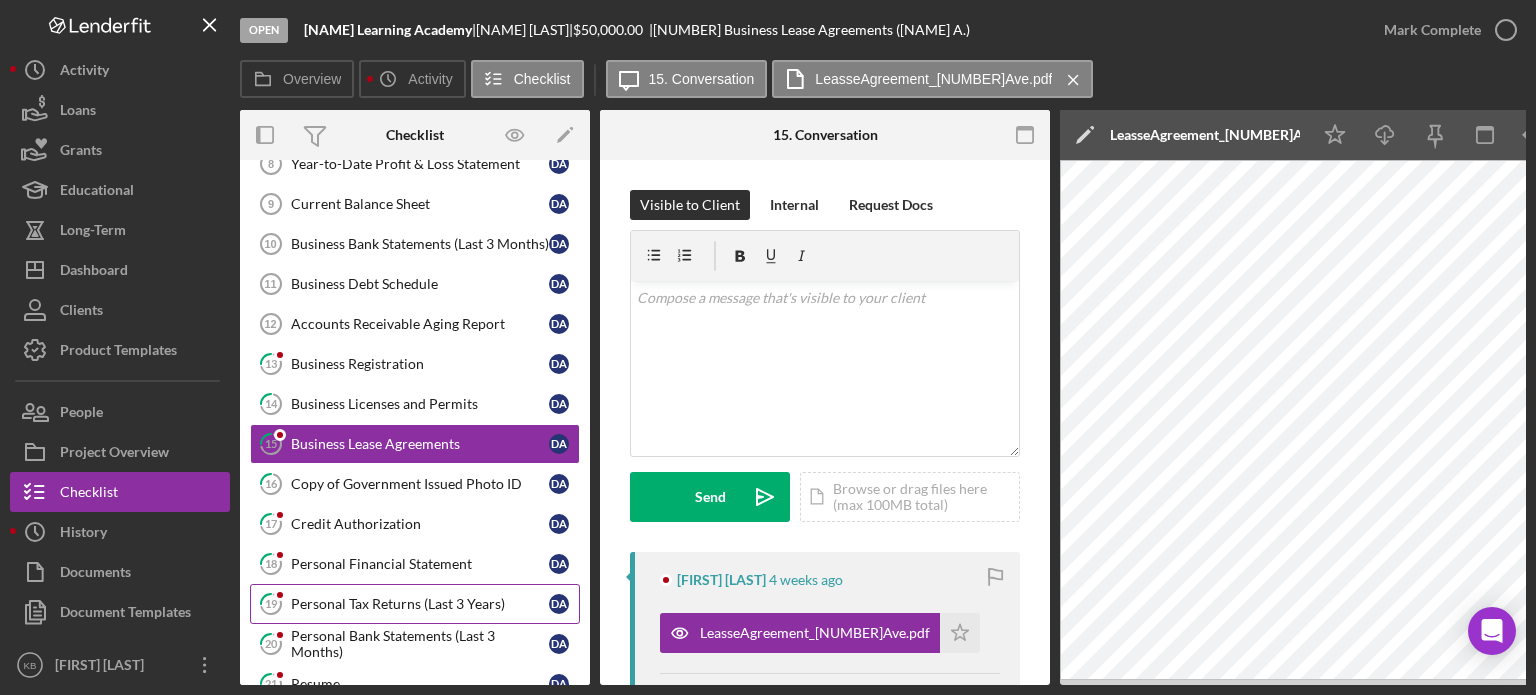 click on "Personal Tax Returns (Last 3 Years)" at bounding box center (420, 604) 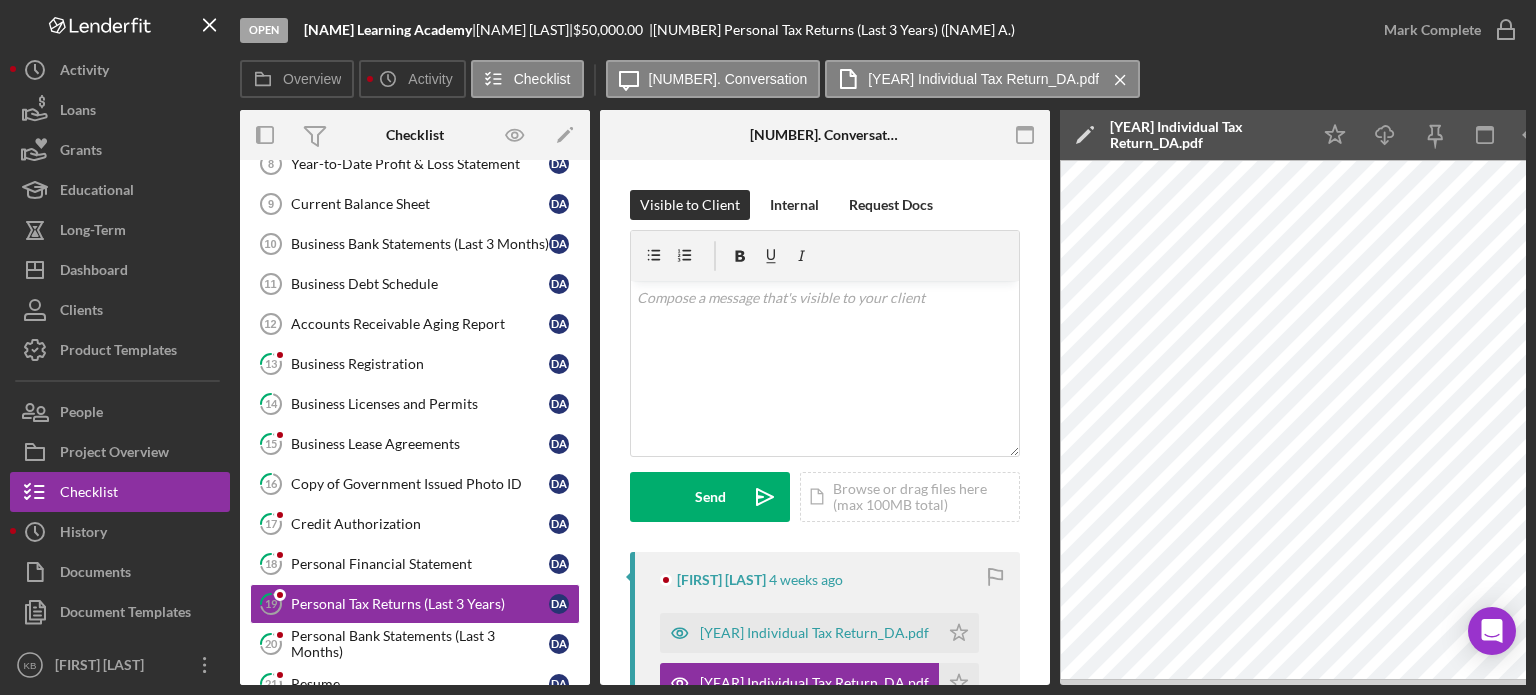 drag, startPoint x: 1124, startPoint y: 686, endPoint x: 1260, endPoint y: 679, distance: 136.18002 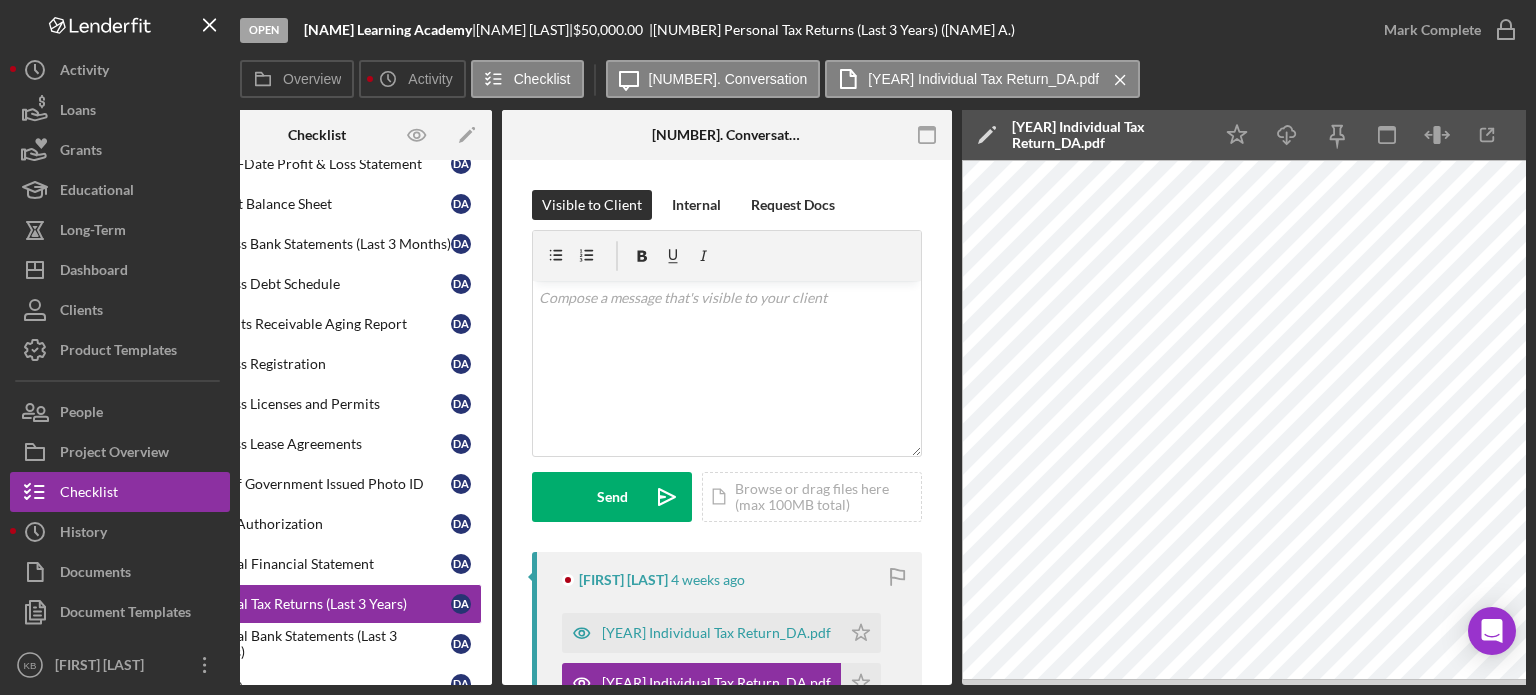 scroll, scrollTop: 0, scrollLeft: 133, axis: horizontal 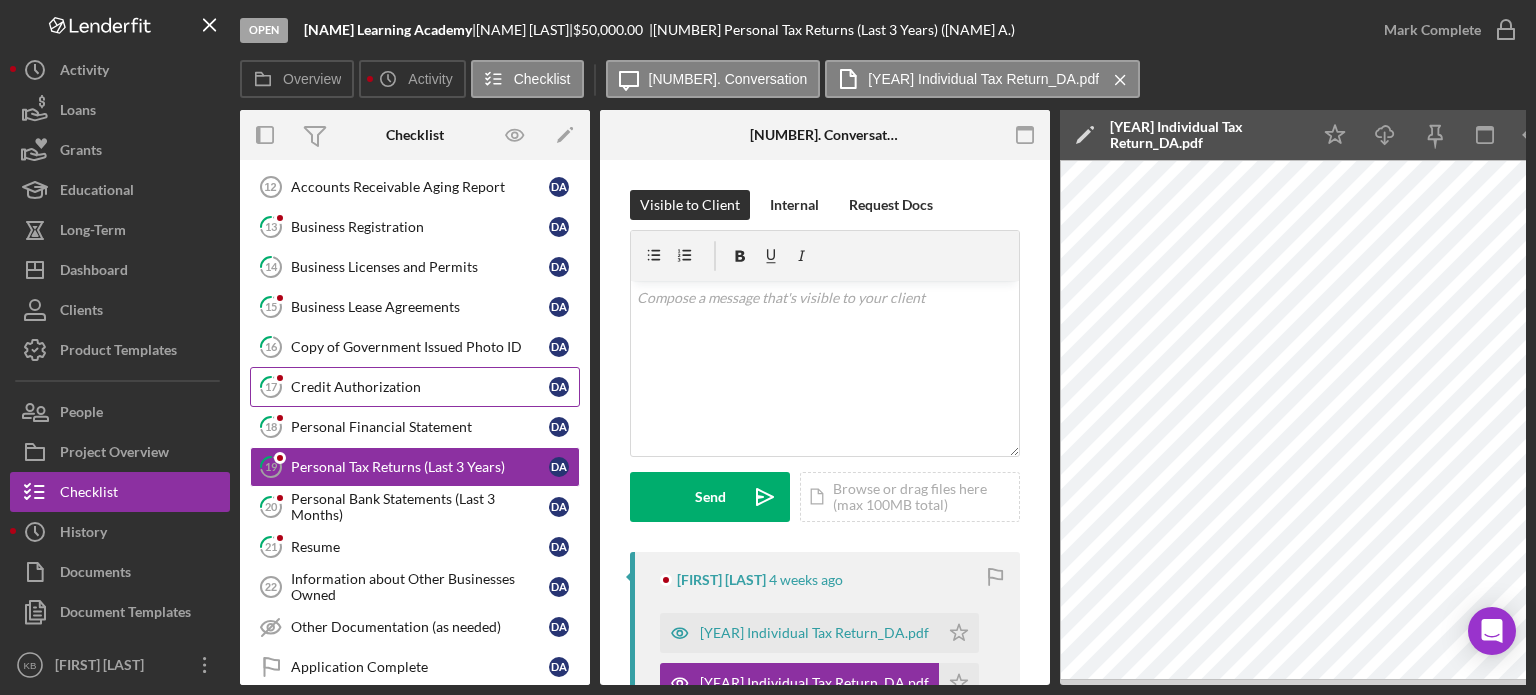 click on "Credit Authorization" at bounding box center (420, 387) 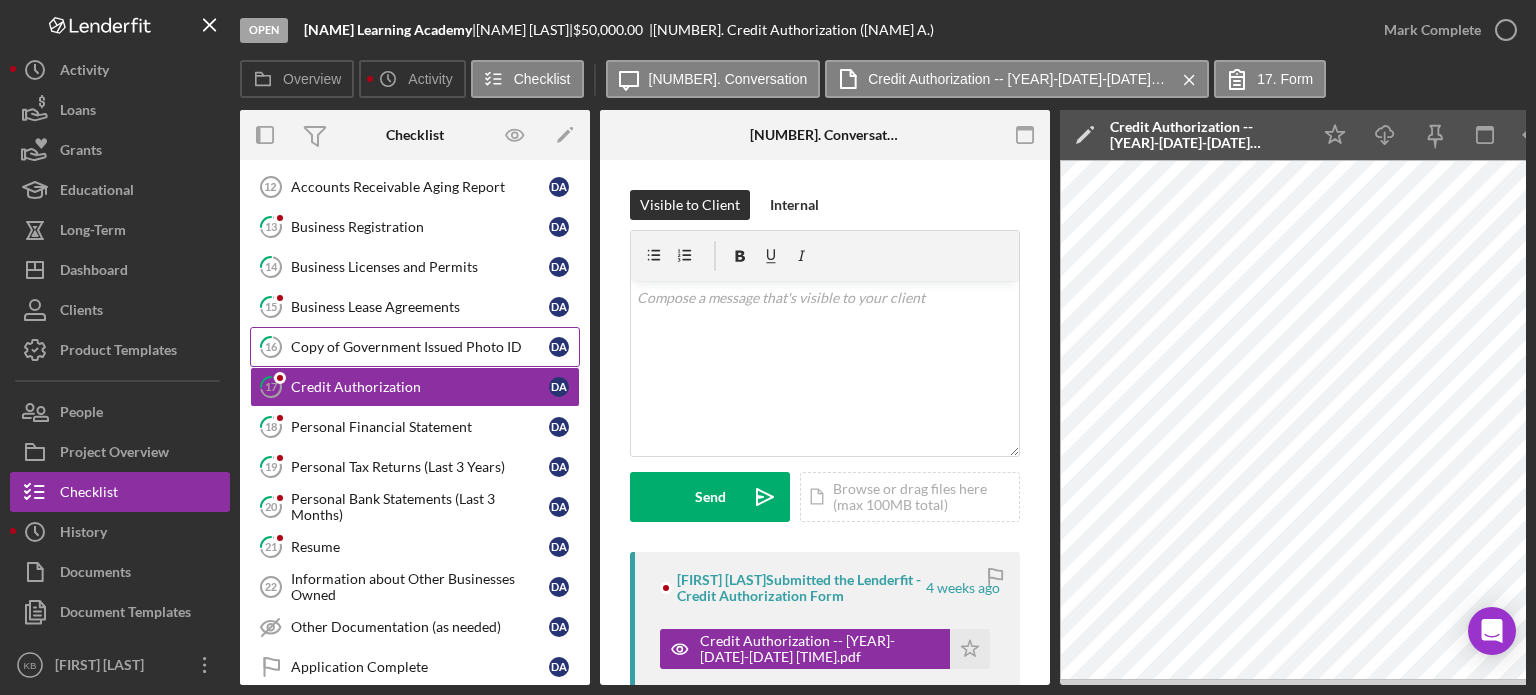 click on "Copy of Government Issued Photo ID" at bounding box center [420, 347] 